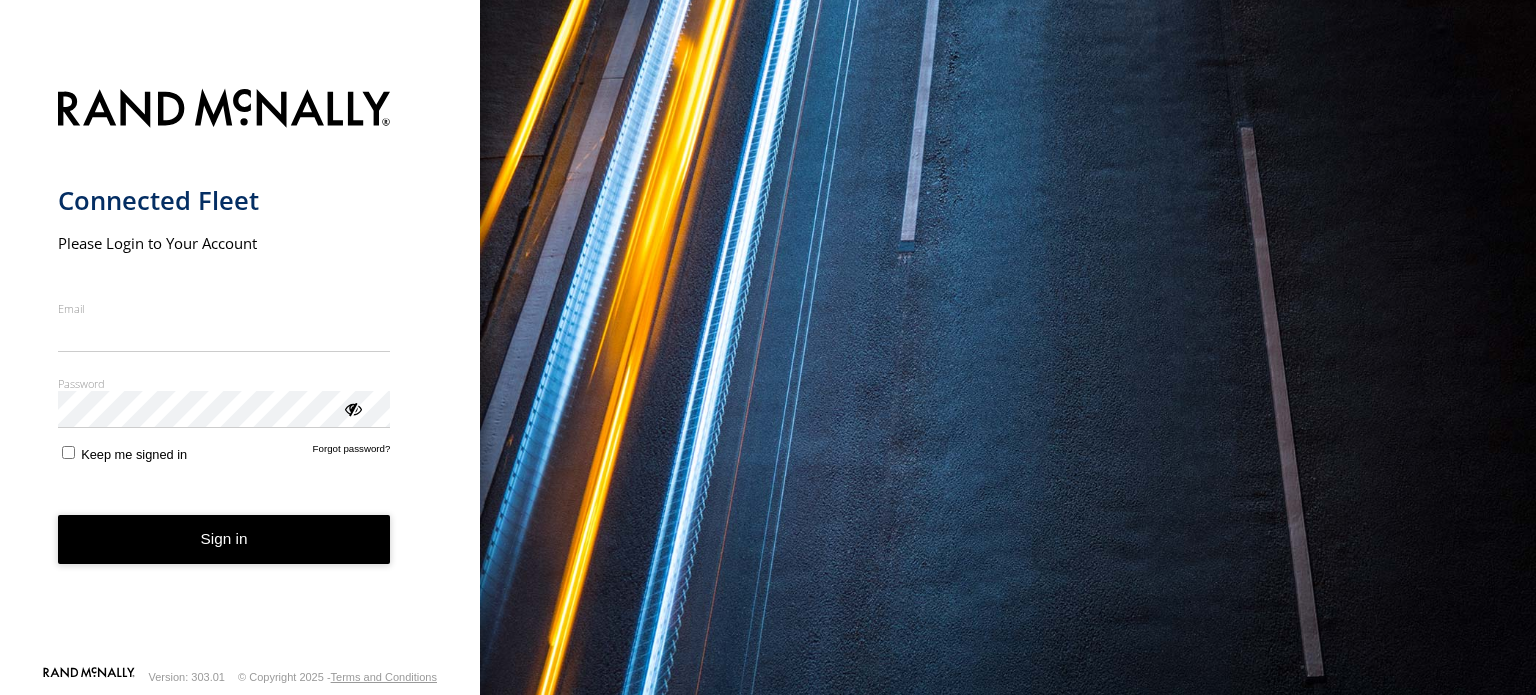 scroll, scrollTop: 0, scrollLeft: 0, axis: both 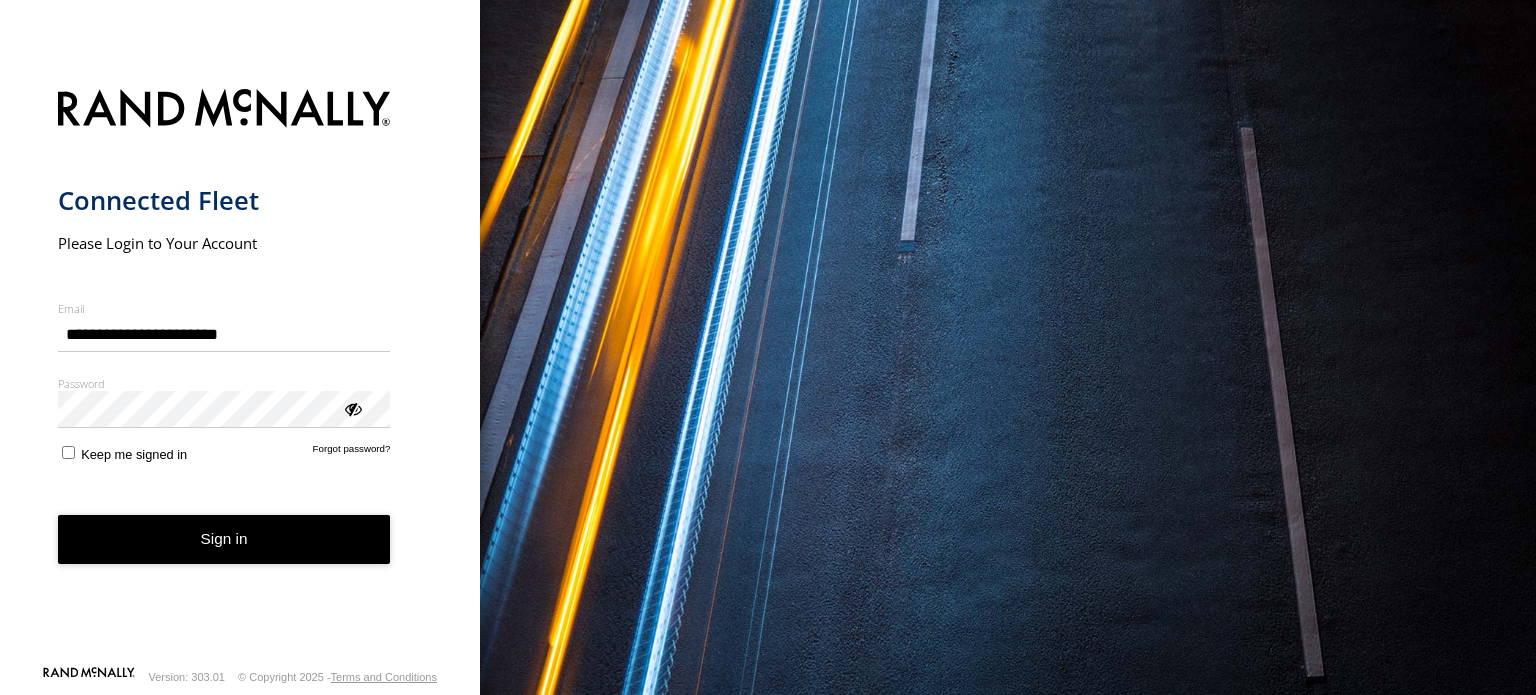 click on "**********" at bounding box center (240, 371) 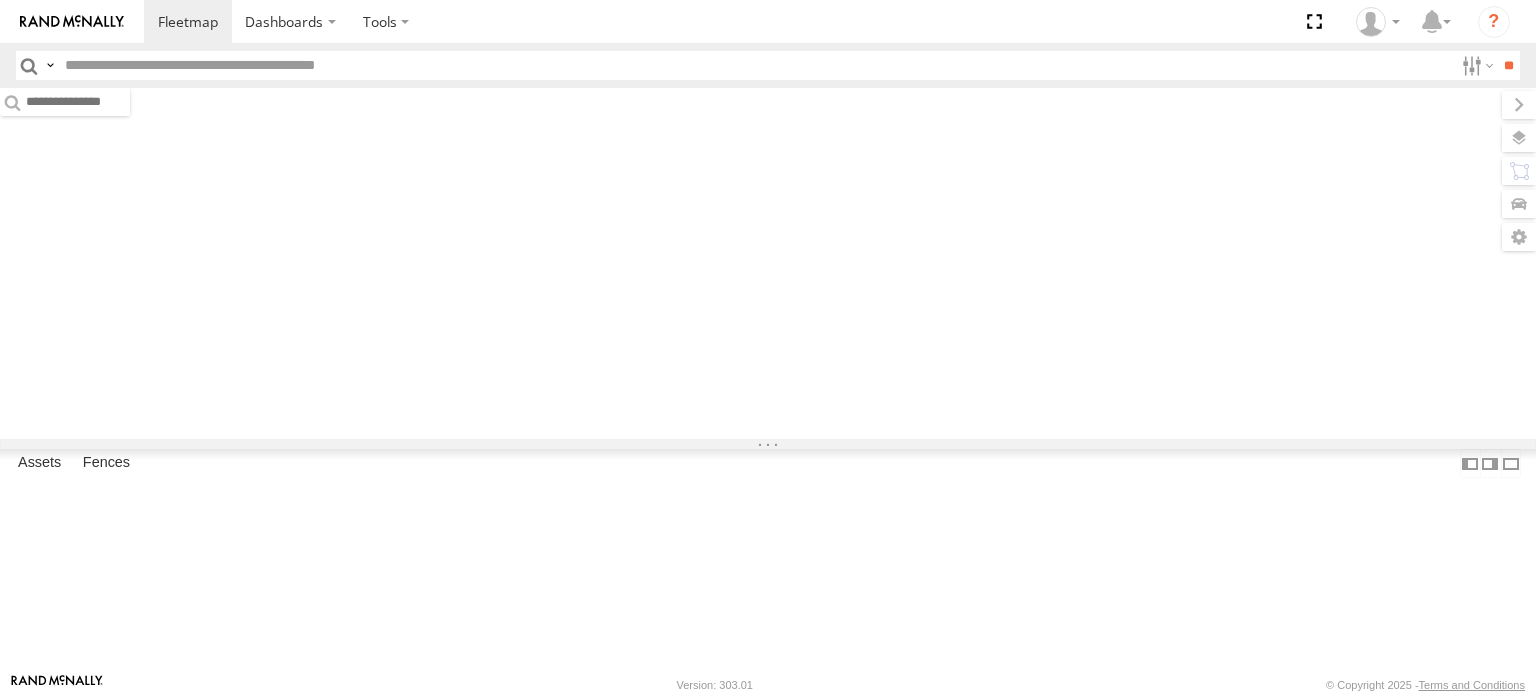 scroll, scrollTop: 0, scrollLeft: 0, axis: both 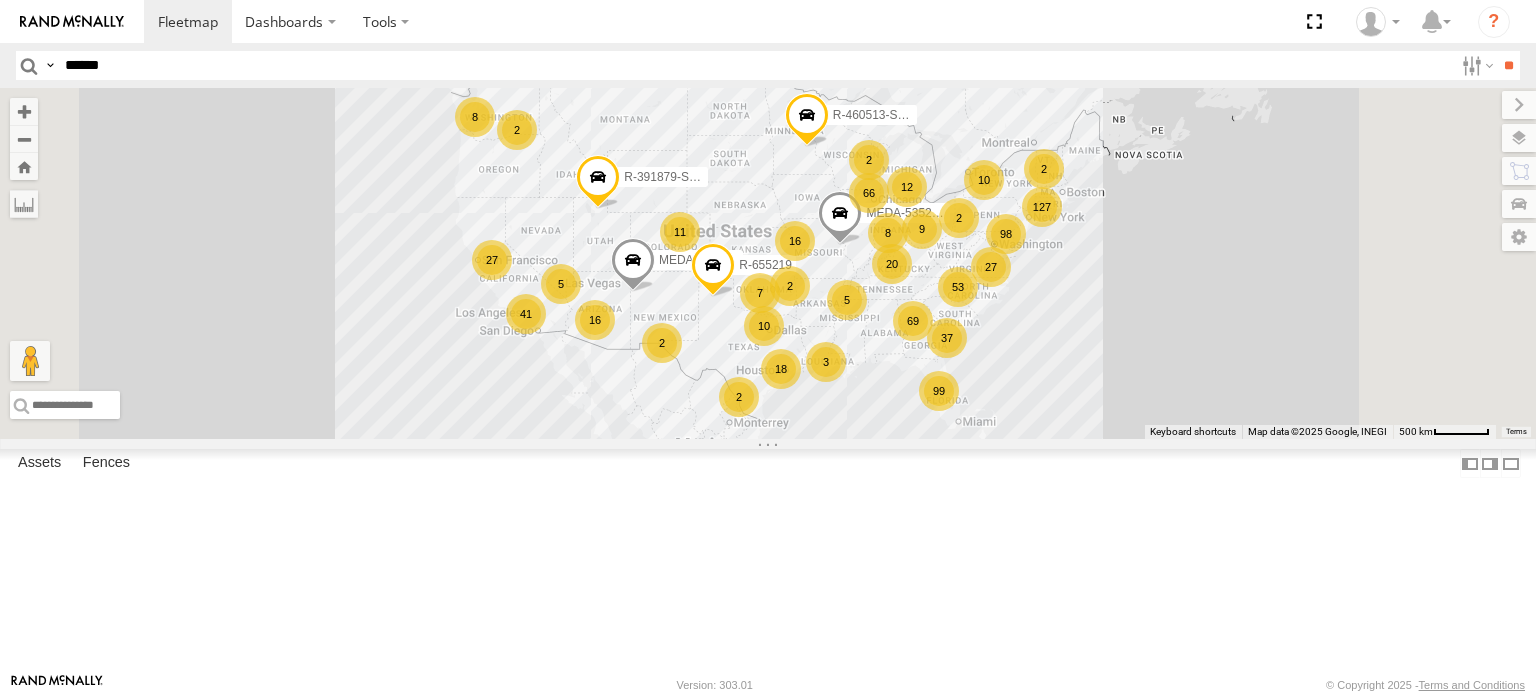 type on "******" 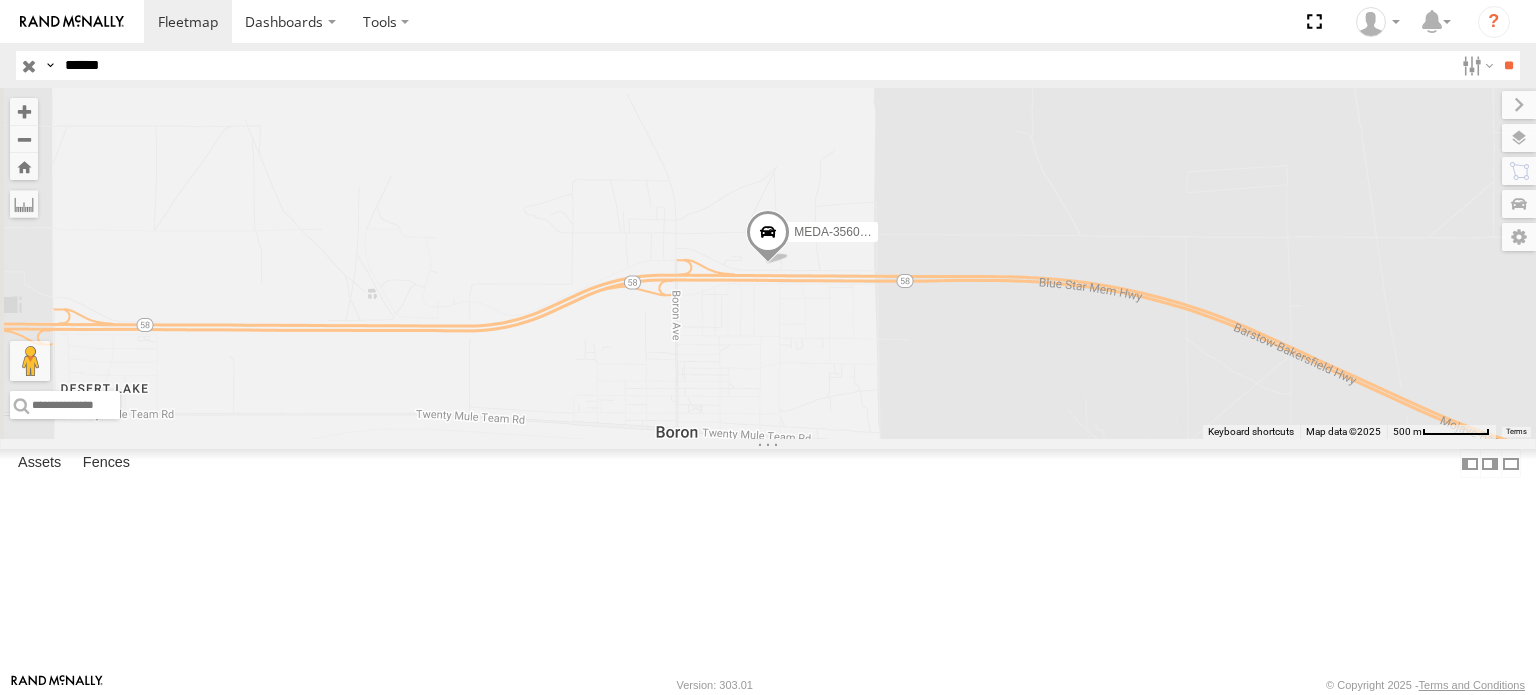 click on "B-49" at bounding box center [0, 0] 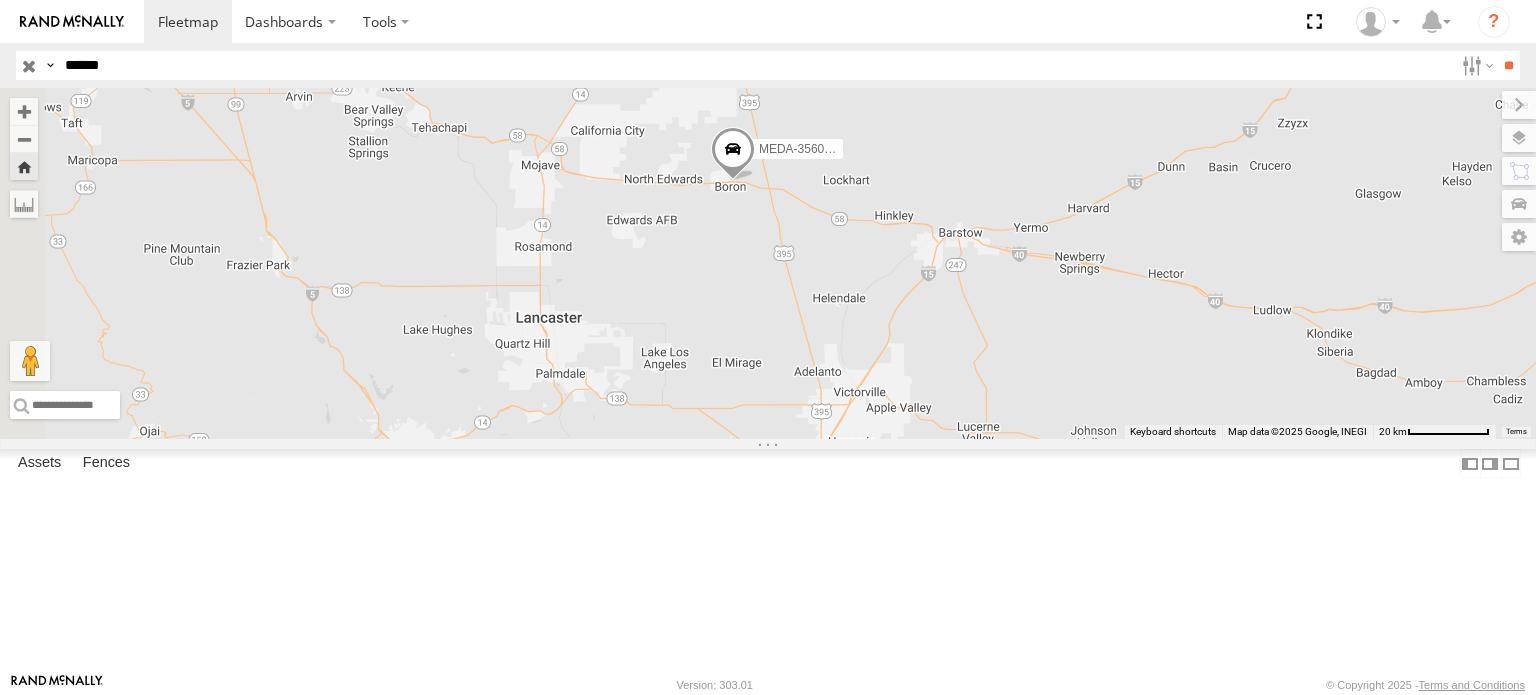 drag, startPoint x: 886, startPoint y: 443, endPoint x: 953, endPoint y: 415, distance: 72.615425 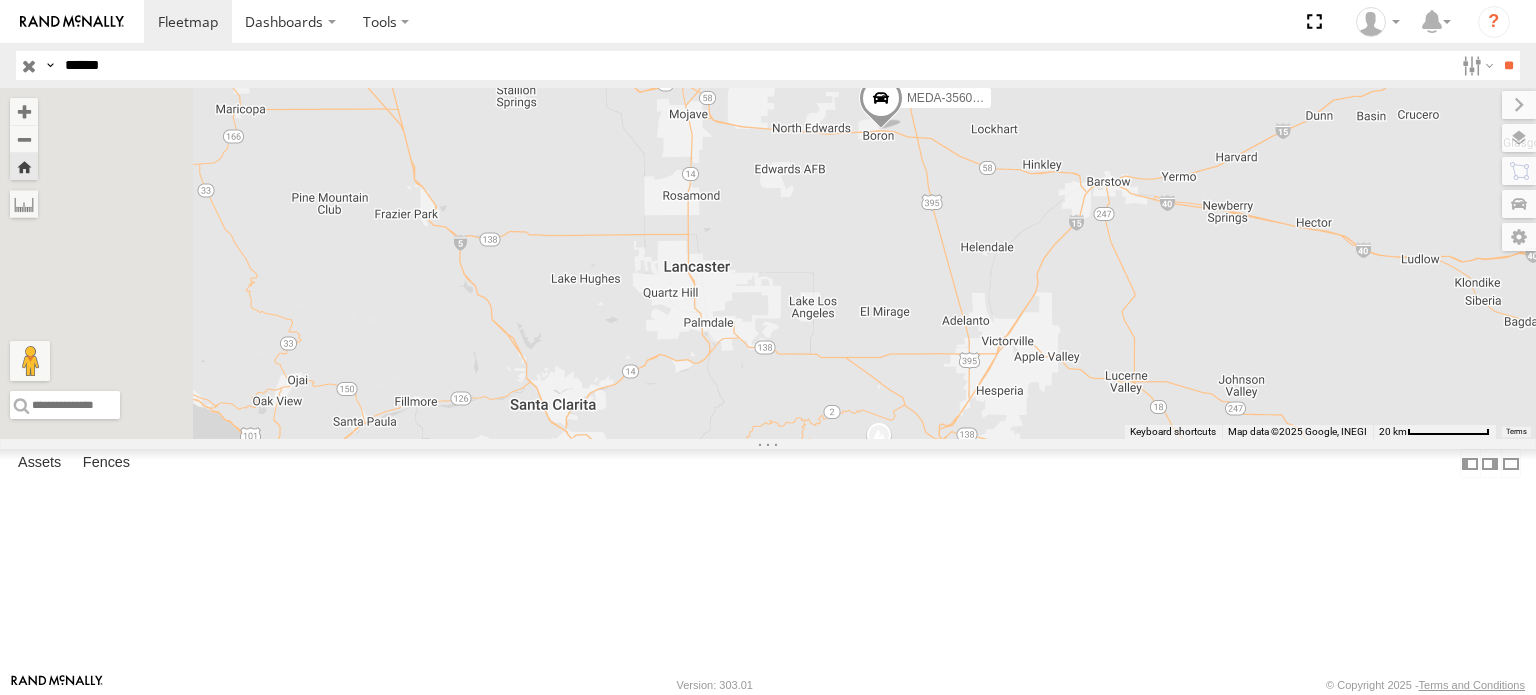 drag, startPoint x: 800, startPoint y: 446, endPoint x: 927, endPoint y: 400, distance: 135.07405 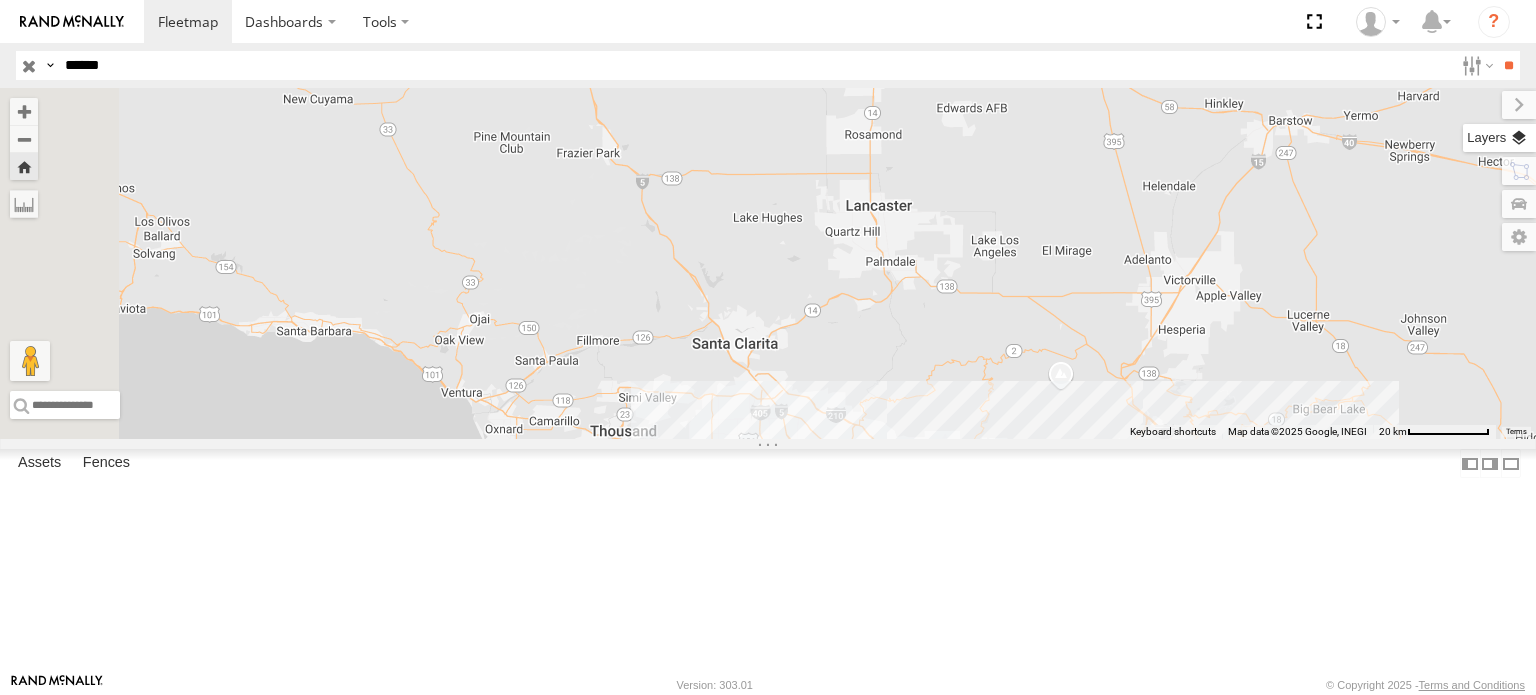 click at bounding box center (1499, 138) 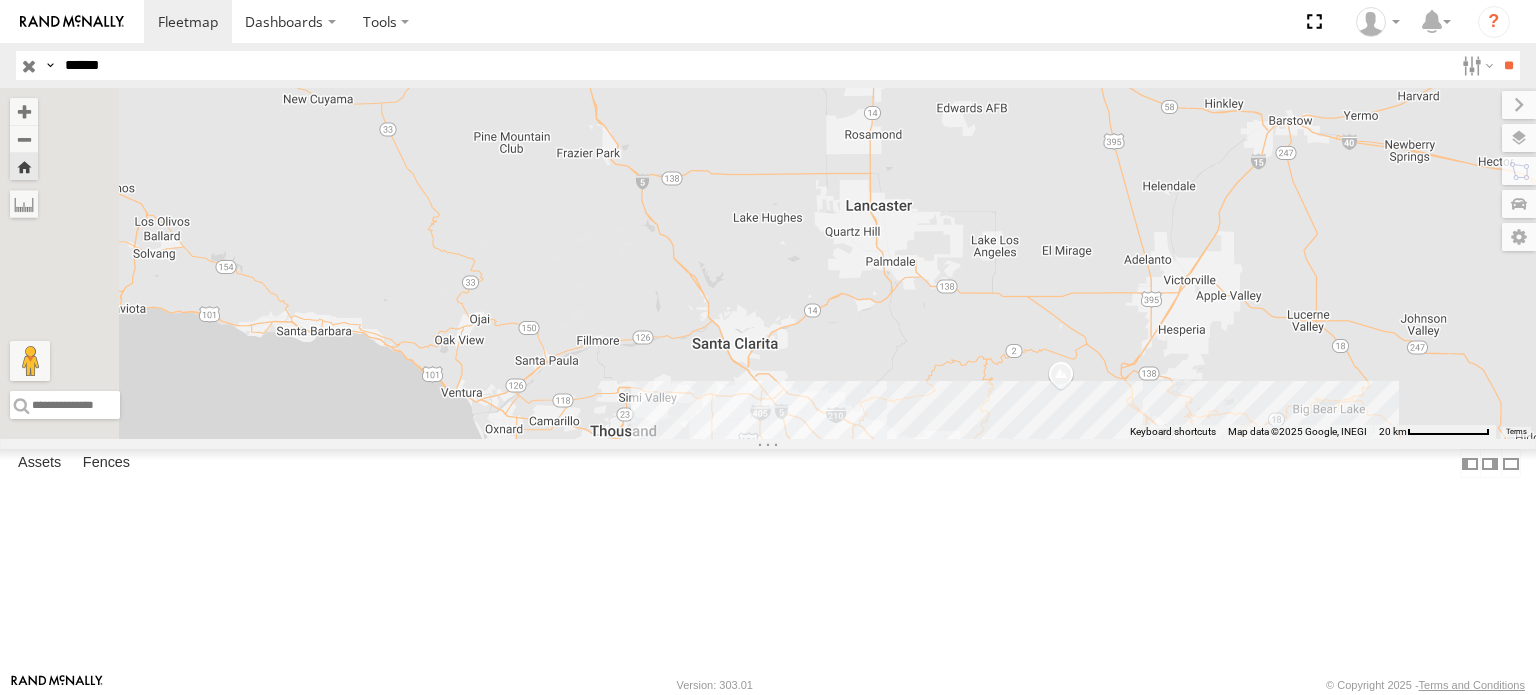 click on "Basemaps" at bounding box center [0, 0] 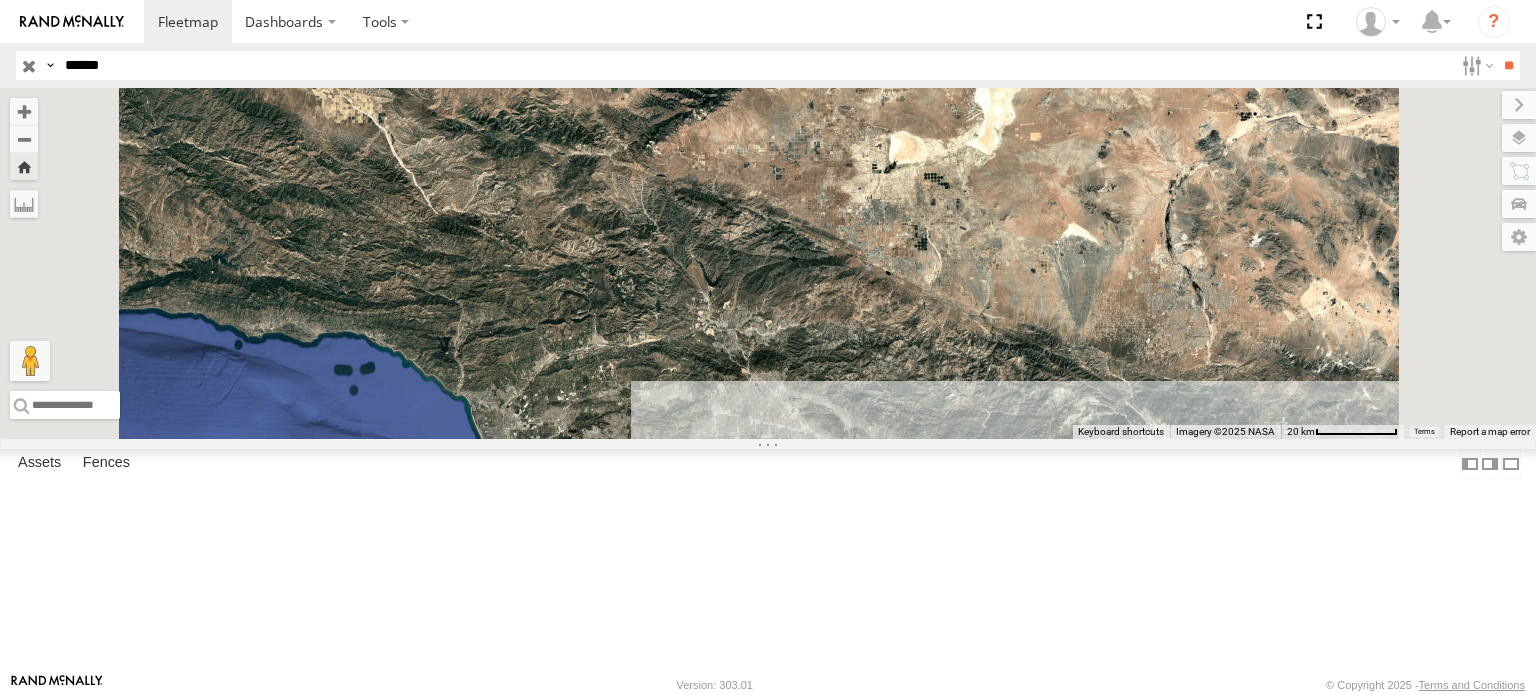 click on "Satellite + Roadmap" at bounding box center (0, 0) 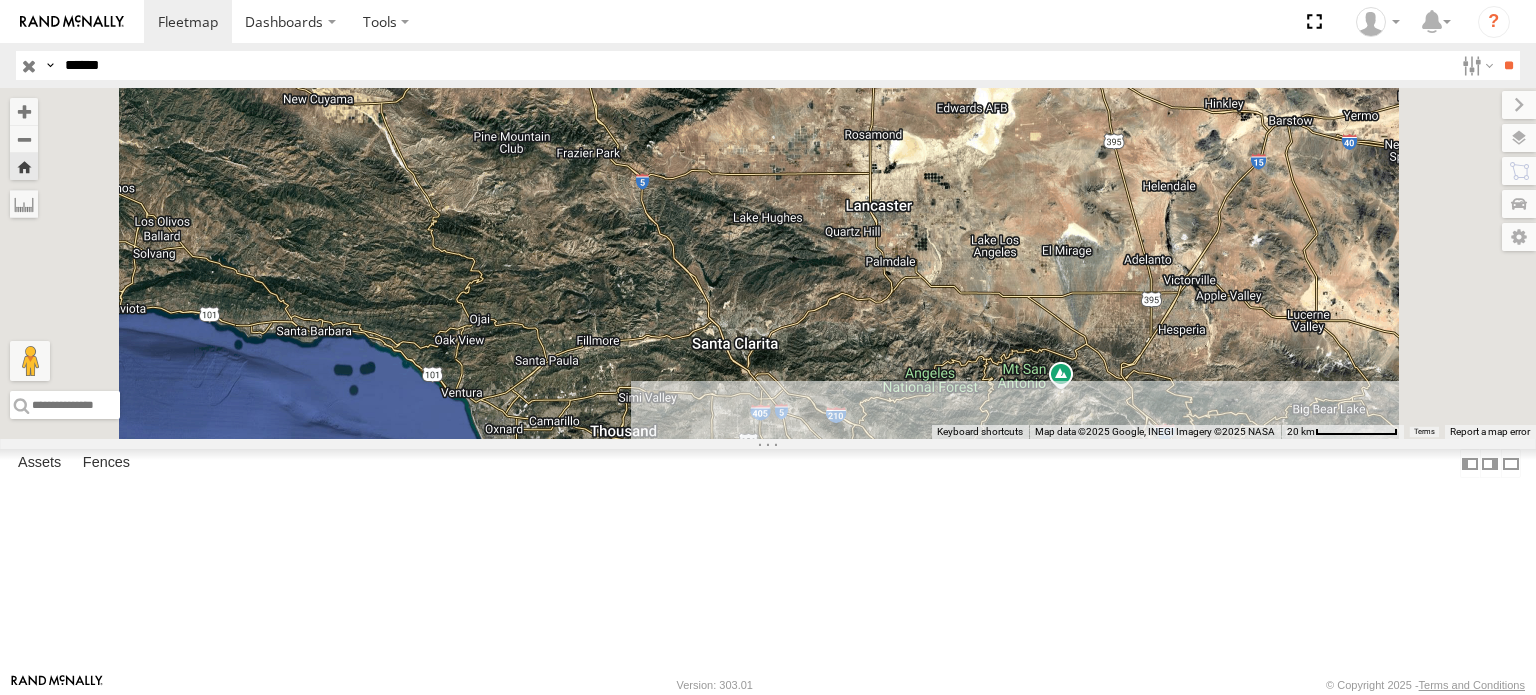 click at bounding box center (0, 0) 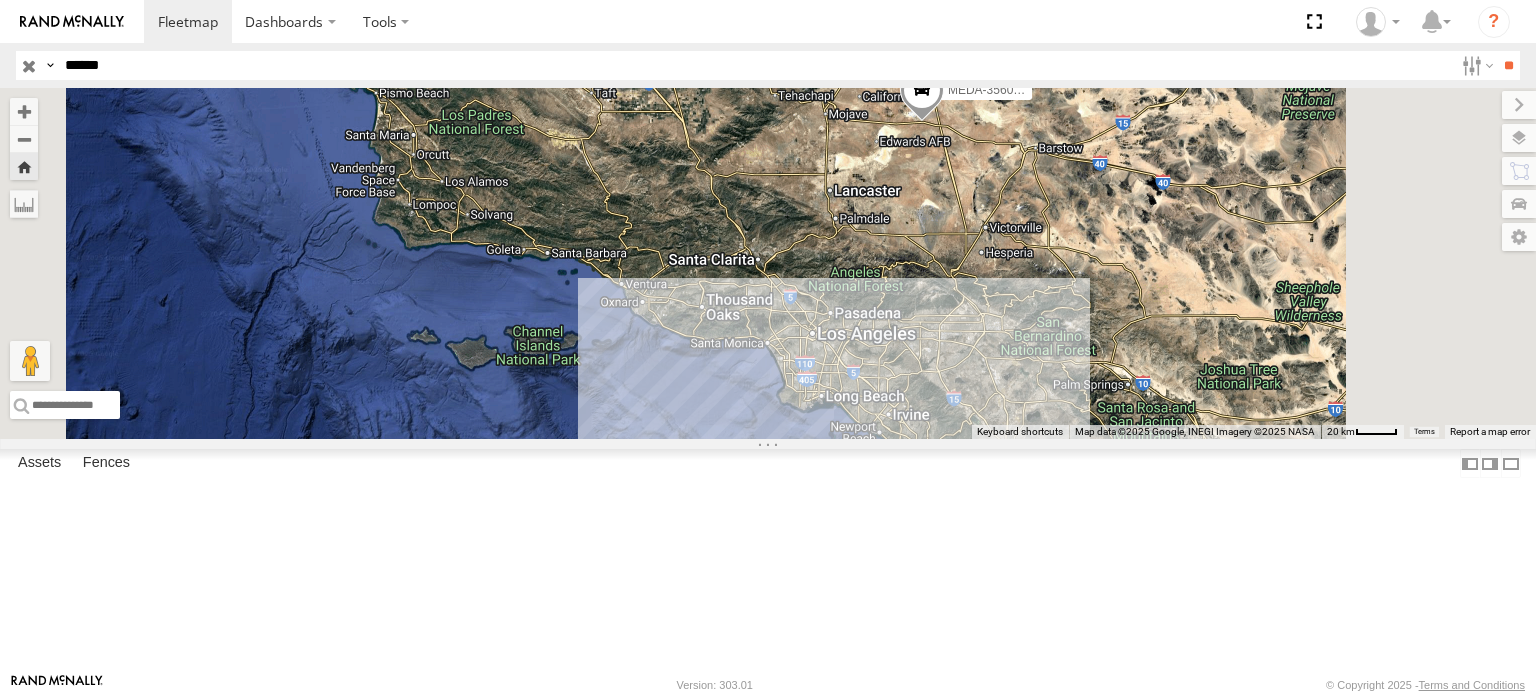 drag, startPoint x: 1171, startPoint y: 362, endPoint x: 1035, endPoint y: 367, distance: 136.09187 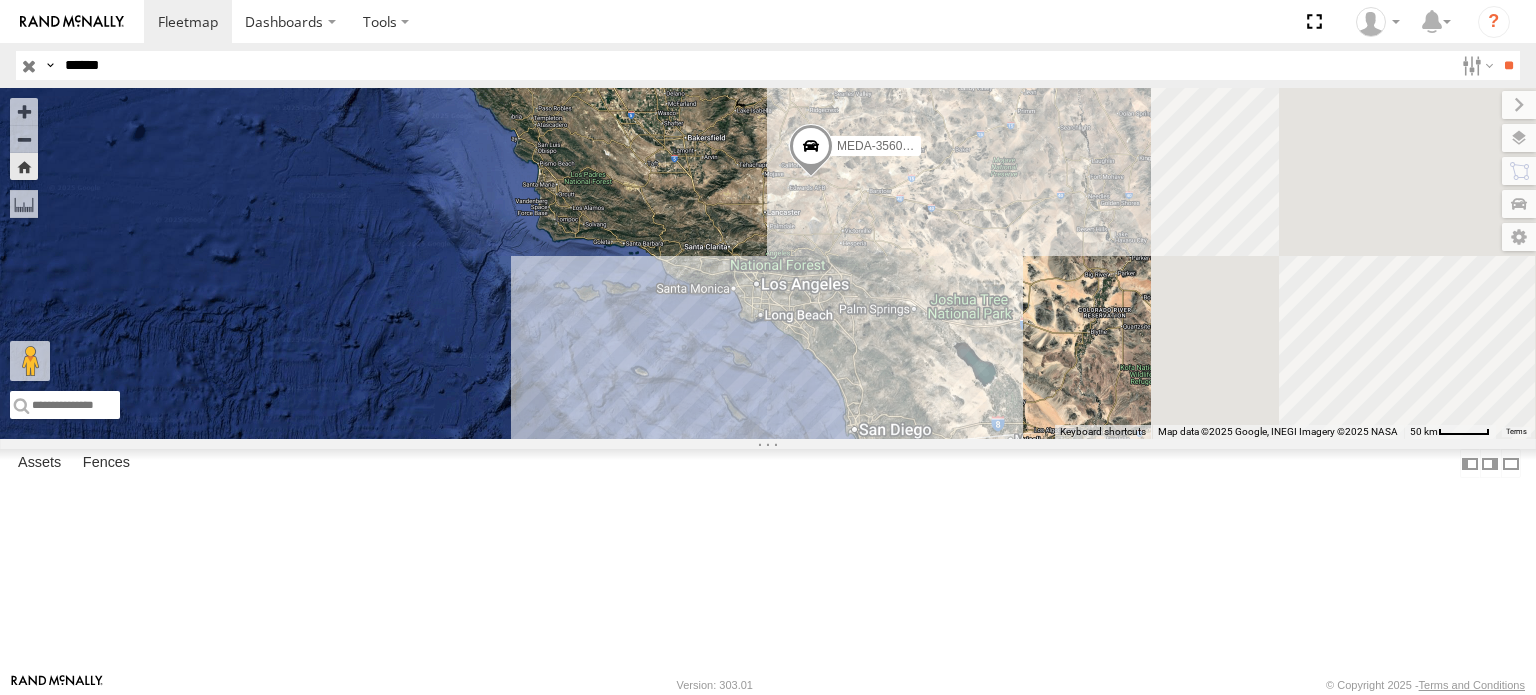 drag, startPoint x: 1157, startPoint y: 332, endPoint x: 1108, endPoint y: 343, distance: 50.219517 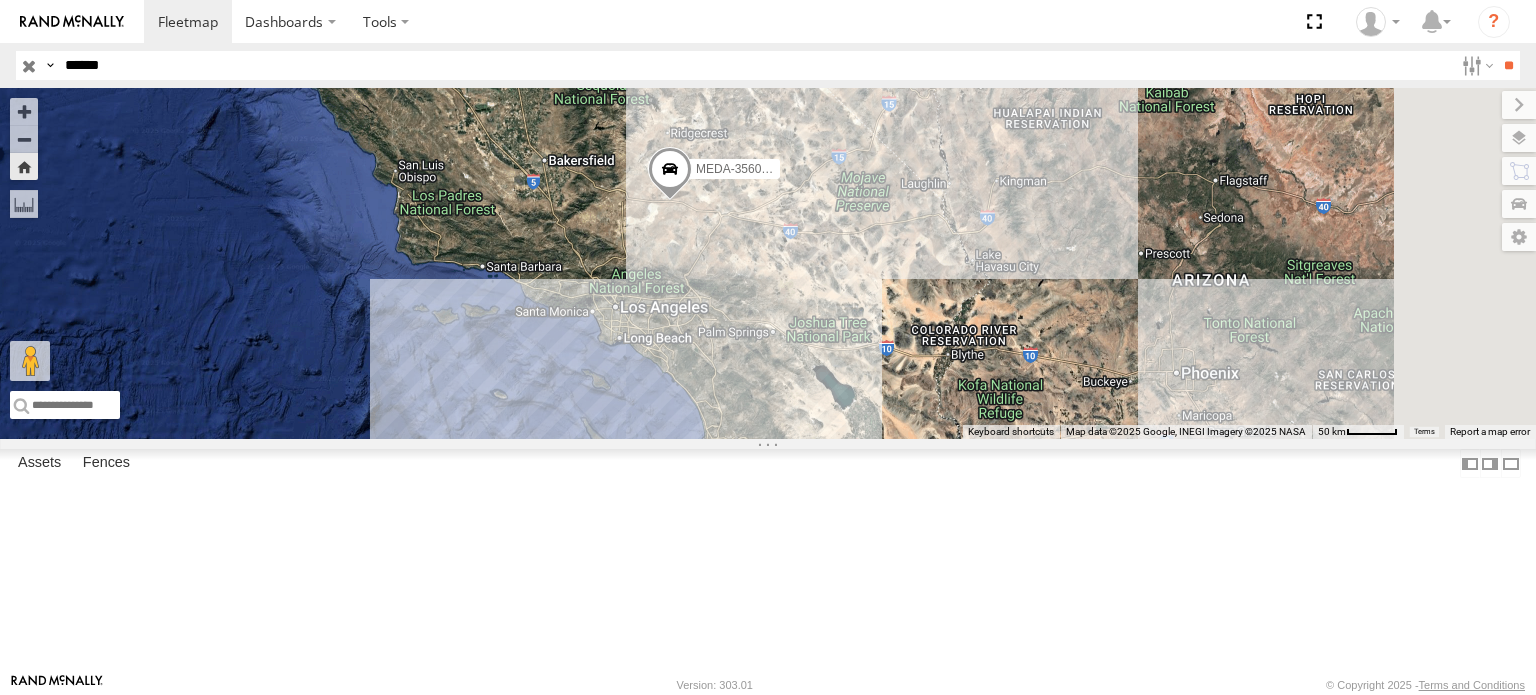 drag, startPoint x: 1097, startPoint y: 338, endPoint x: 998, endPoint y: 350, distance: 99.724625 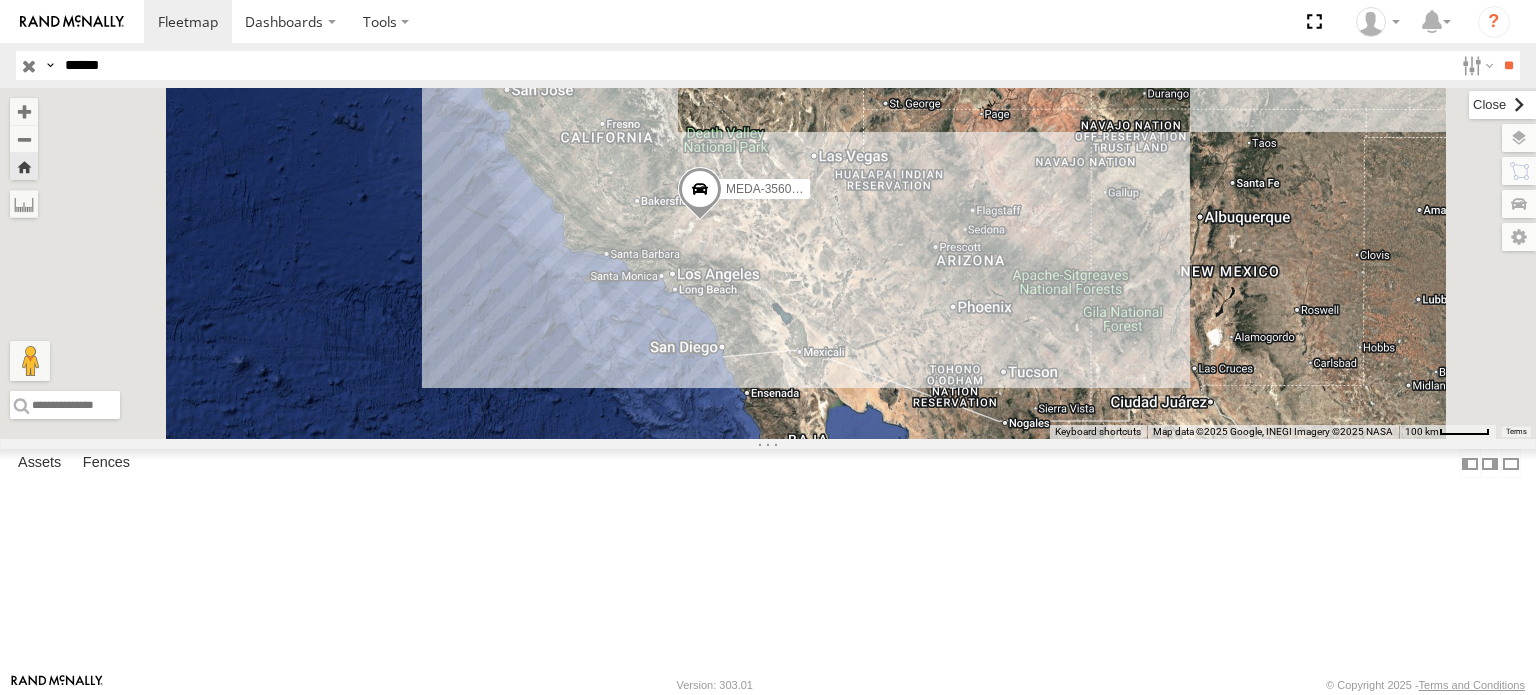 click at bounding box center [1502, 105] 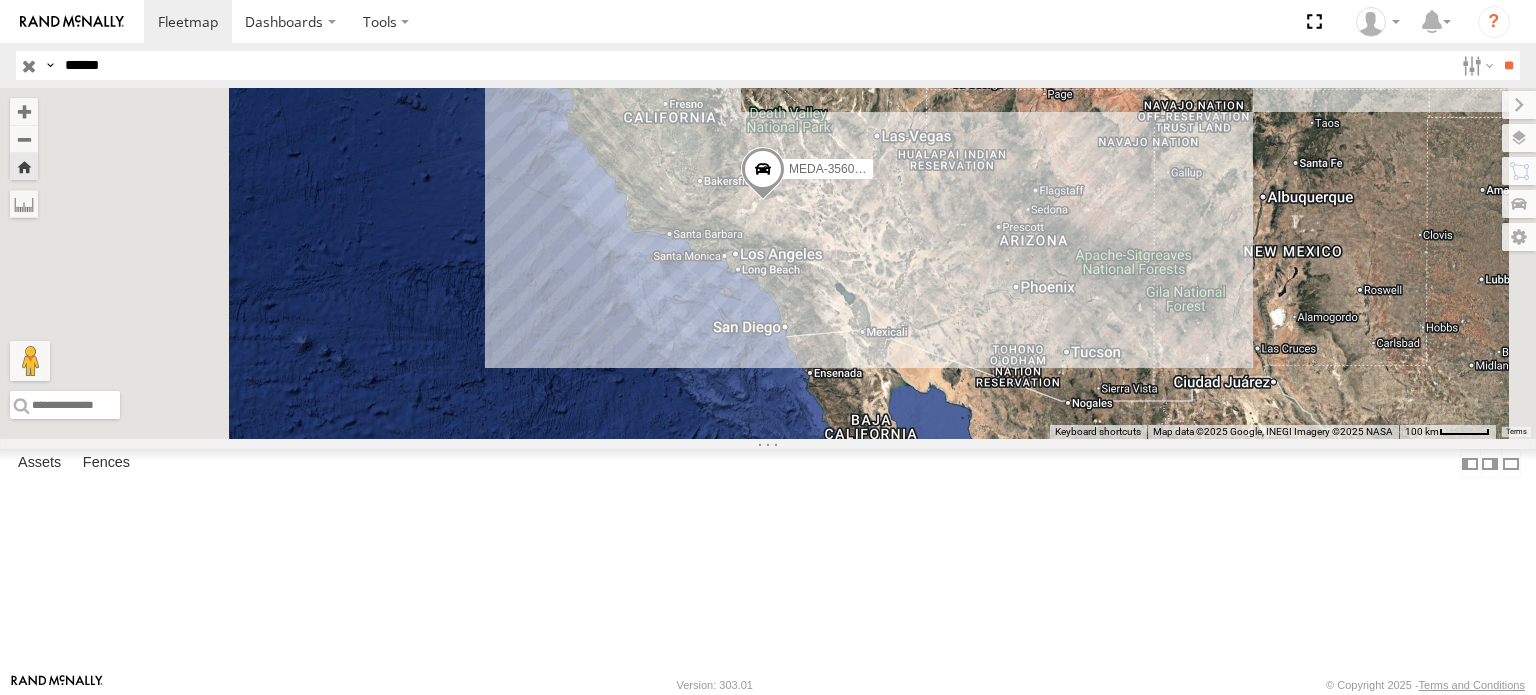 drag, startPoint x: 1095, startPoint y: 338, endPoint x: 1161, endPoint y: 318, distance: 68.96376 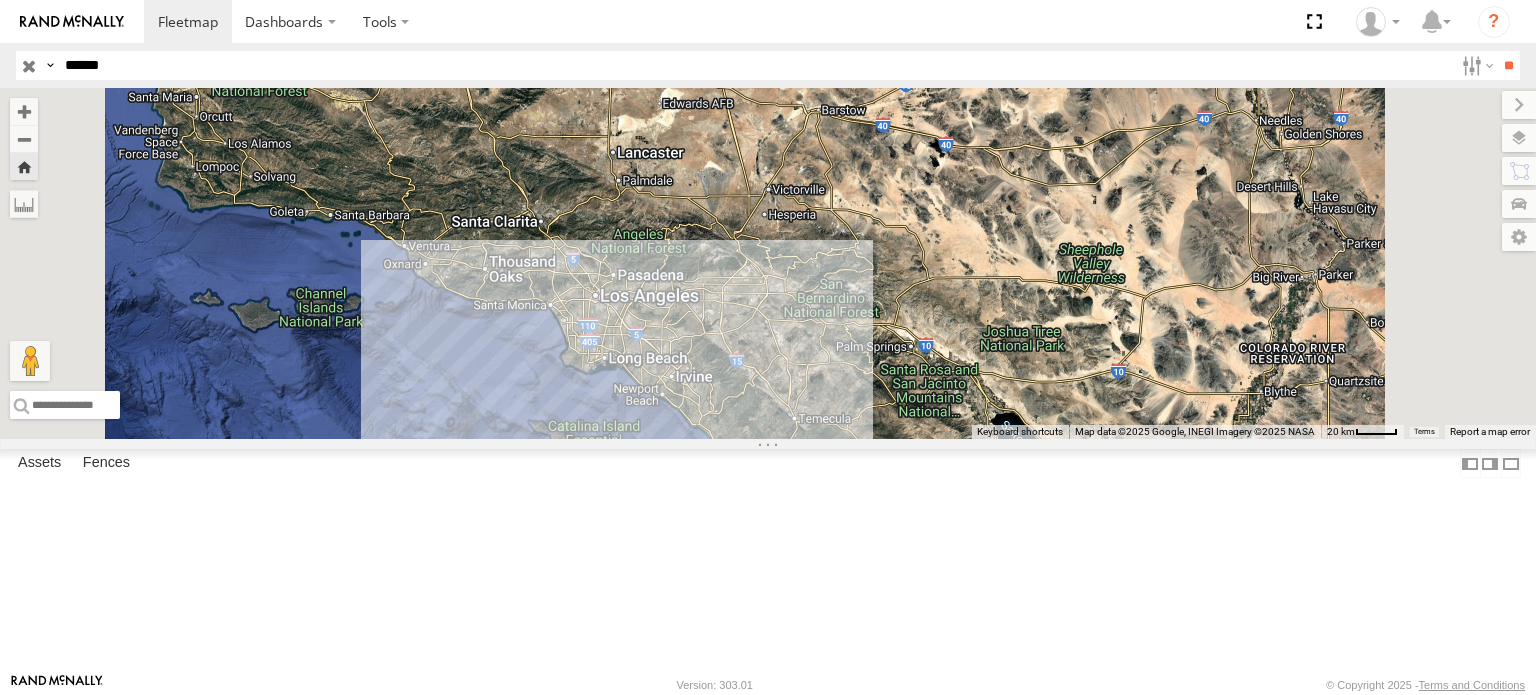 drag, startPoint x: 1017, startPoint y: 319, endPoint x: 1079, endPoint y: 420, distance: 118.511604 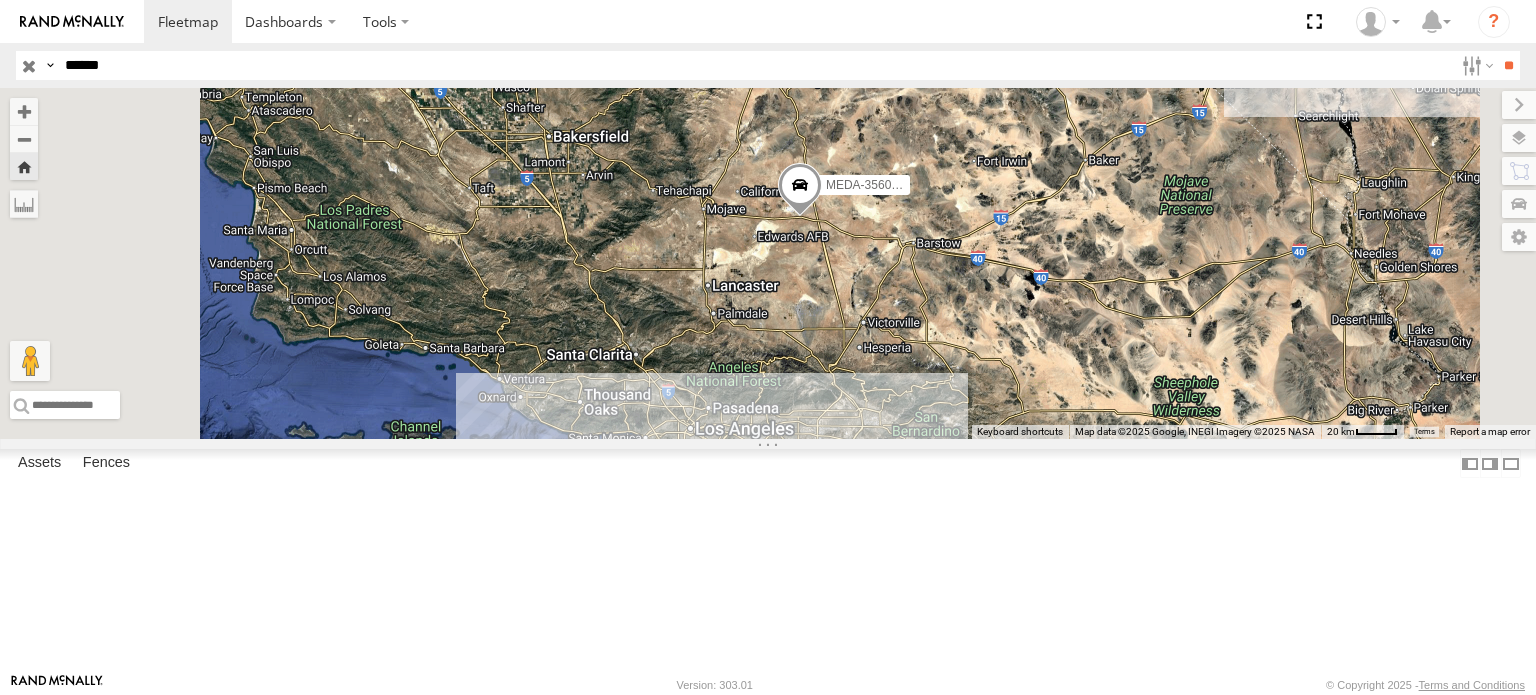 drag, startPoint x: 1038, startPoint y: 451, endPoint x: 1084, endPoint y: 413, distance: 59.665737 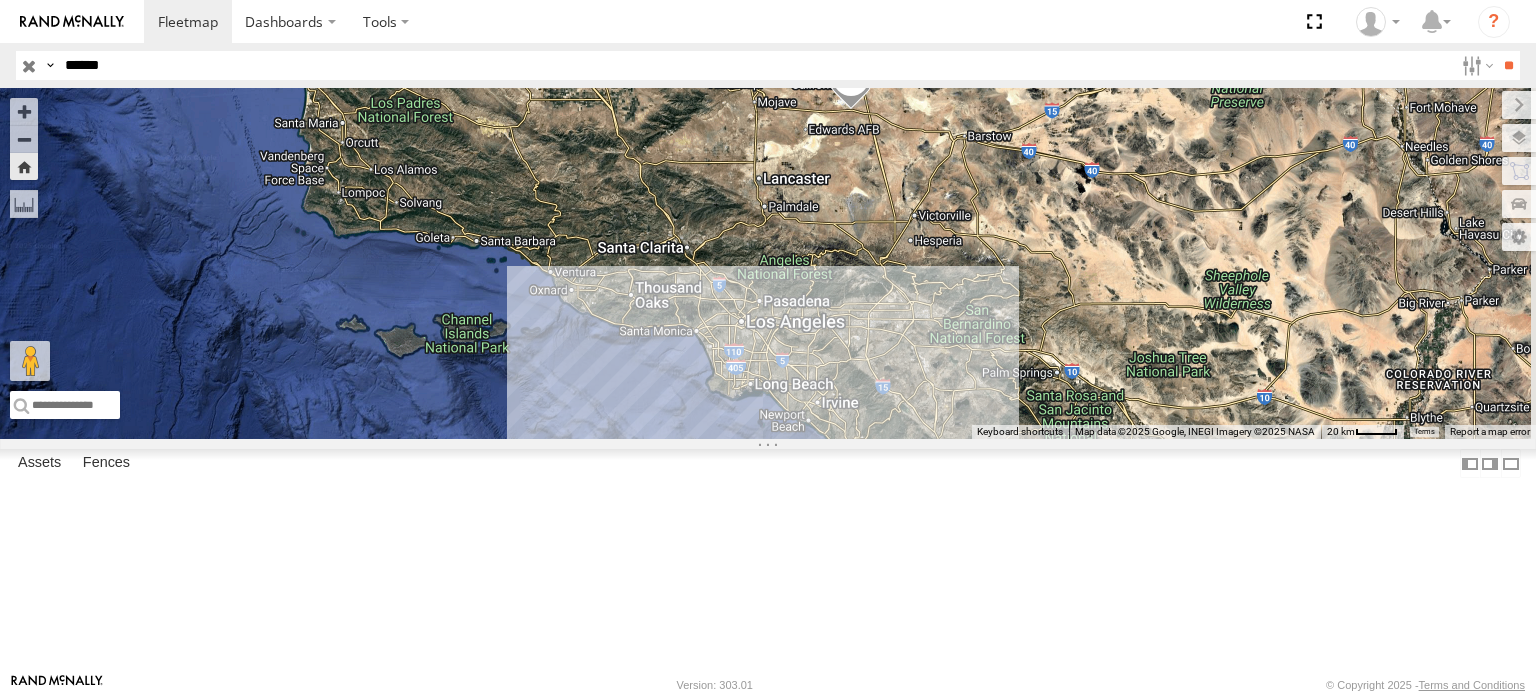 drag, startPoint x: 1214, startPoint y: 426, endPoint x: 1194, endPoint y: 383, distance: 47.423622 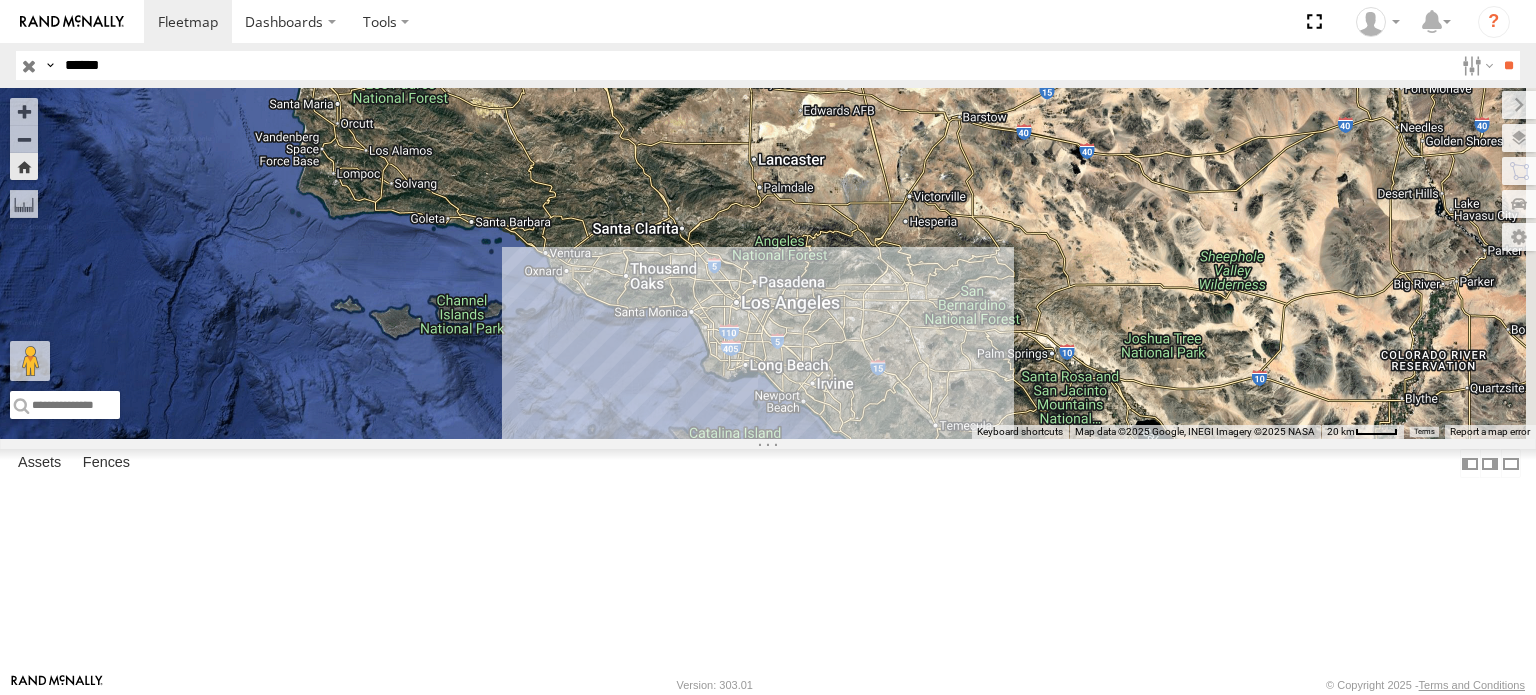 click on "MEDA-356019-Swing" at bounding box center [768, 263] 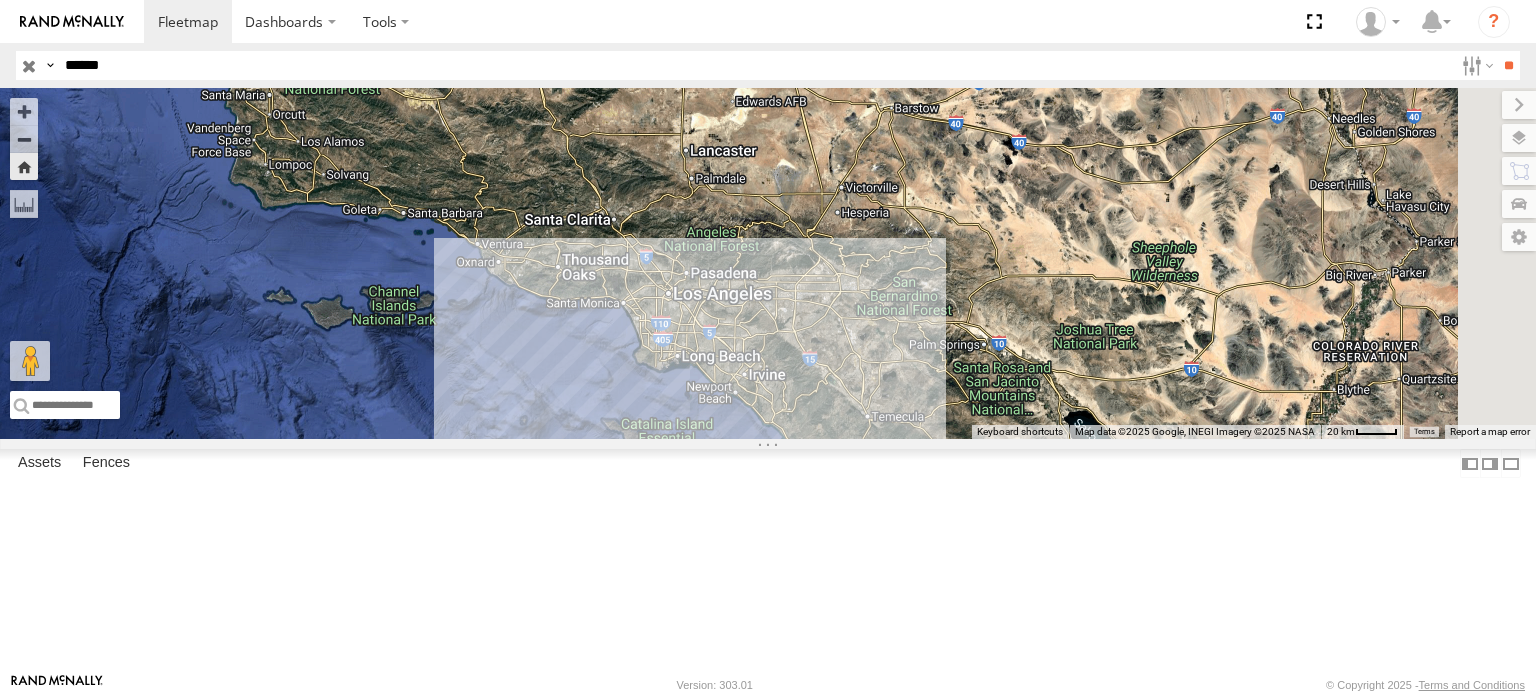 drag, startPoint x: 1244, startPoint y: 330, endPoint x: 1208, endPoint y: 327, distance: 36.124783 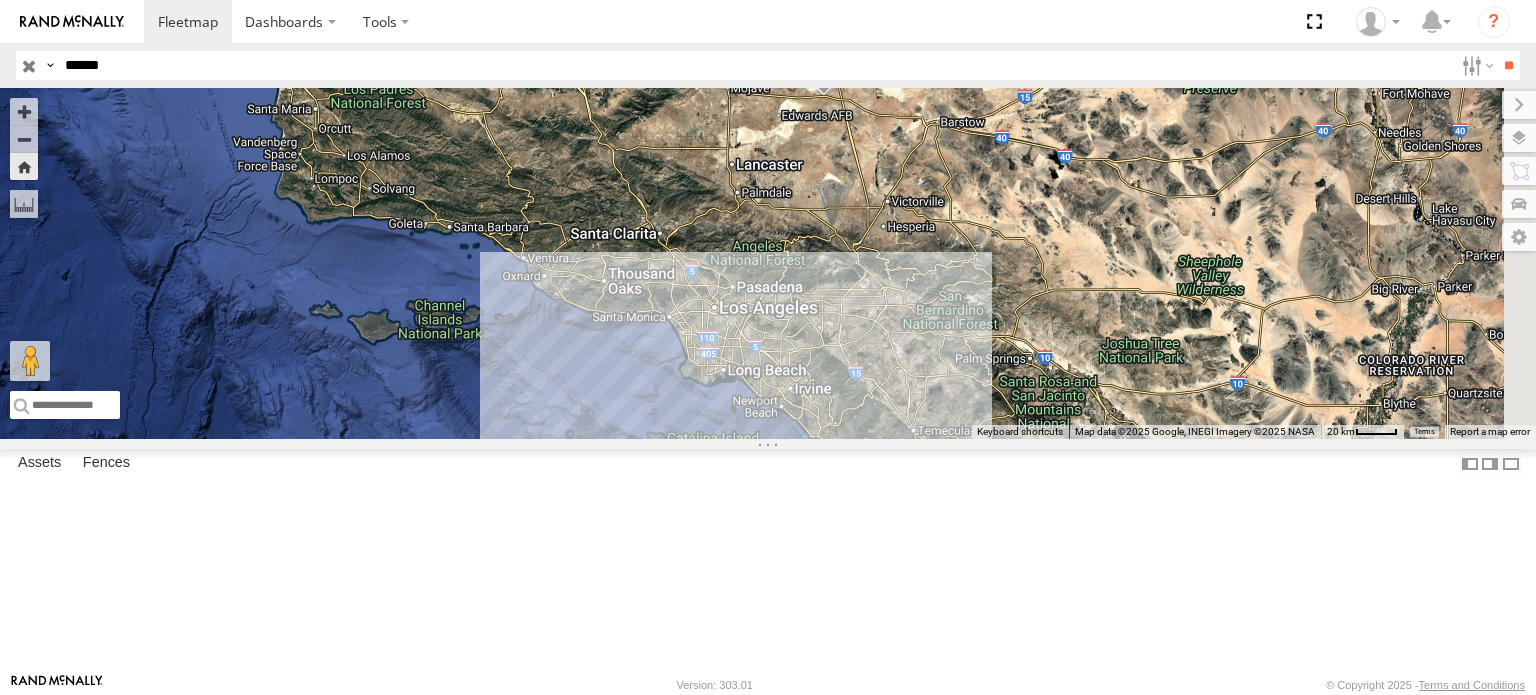 drag, startPoint x: 1121, startPoint y: 346, endPoint x: 1197, endPoint y: 361, distance: 77.46612 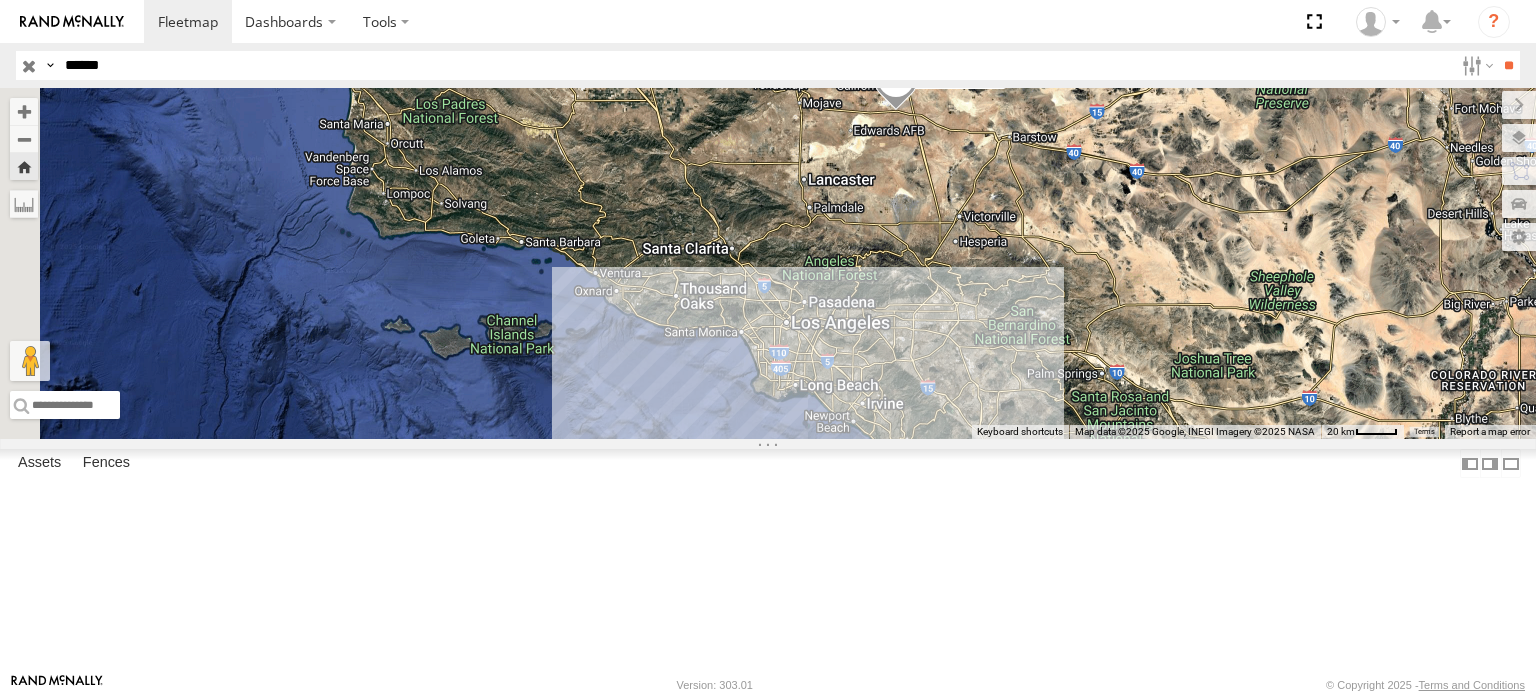 click at bounding box center [29, 65] 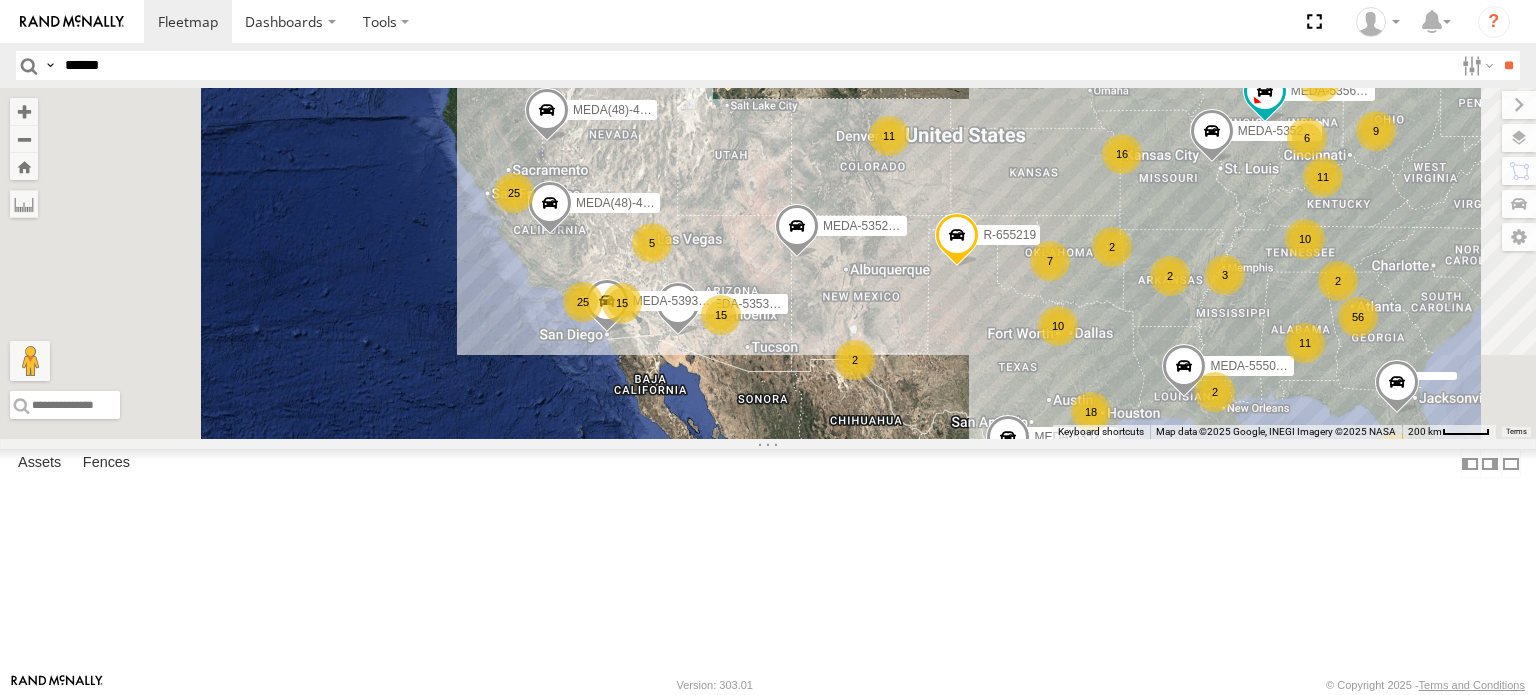 drag, startPoint x: 729, startPoint y: 423, endPoint x: 824, endPoint y: 526, distance: 140.12137 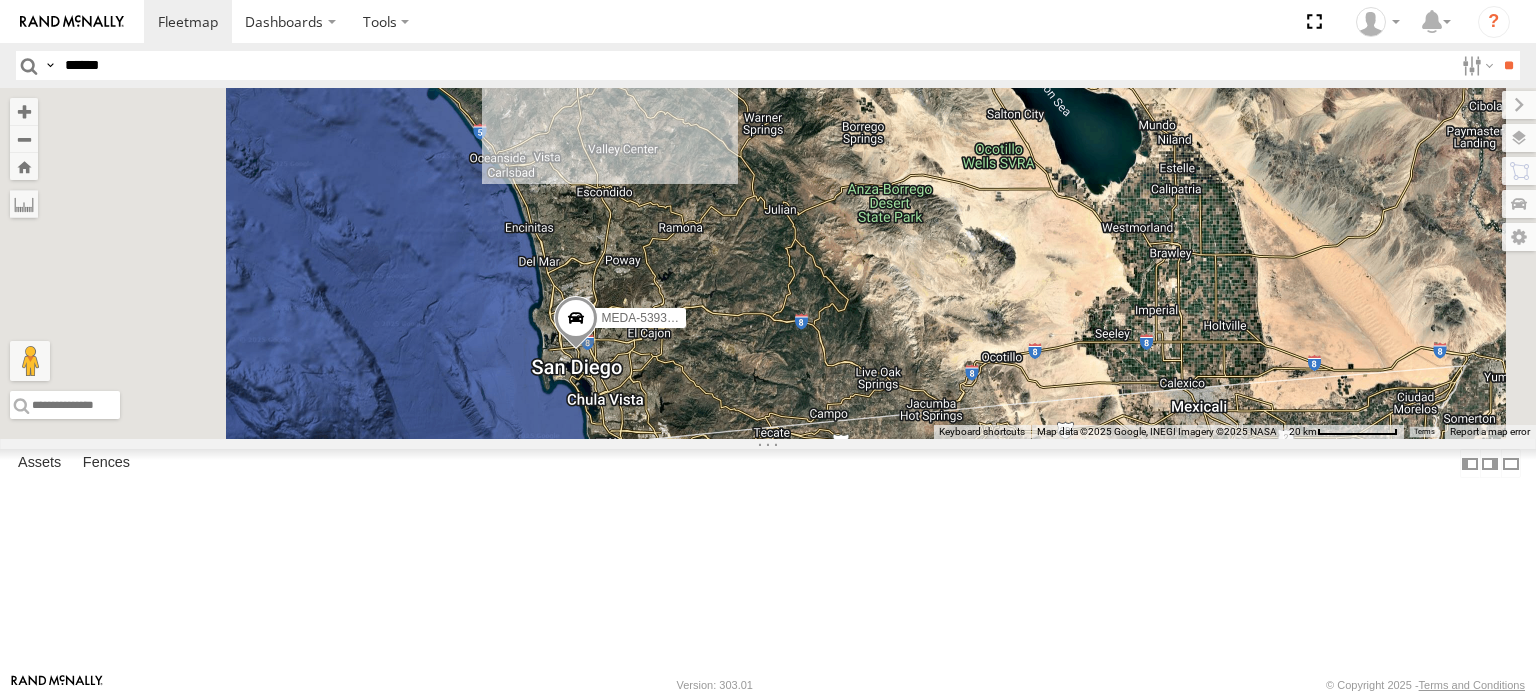 drag, startPoint x: 860, startPoint y: 516, endPoint x: 896, endPoint y: 513, distance: 36.124783 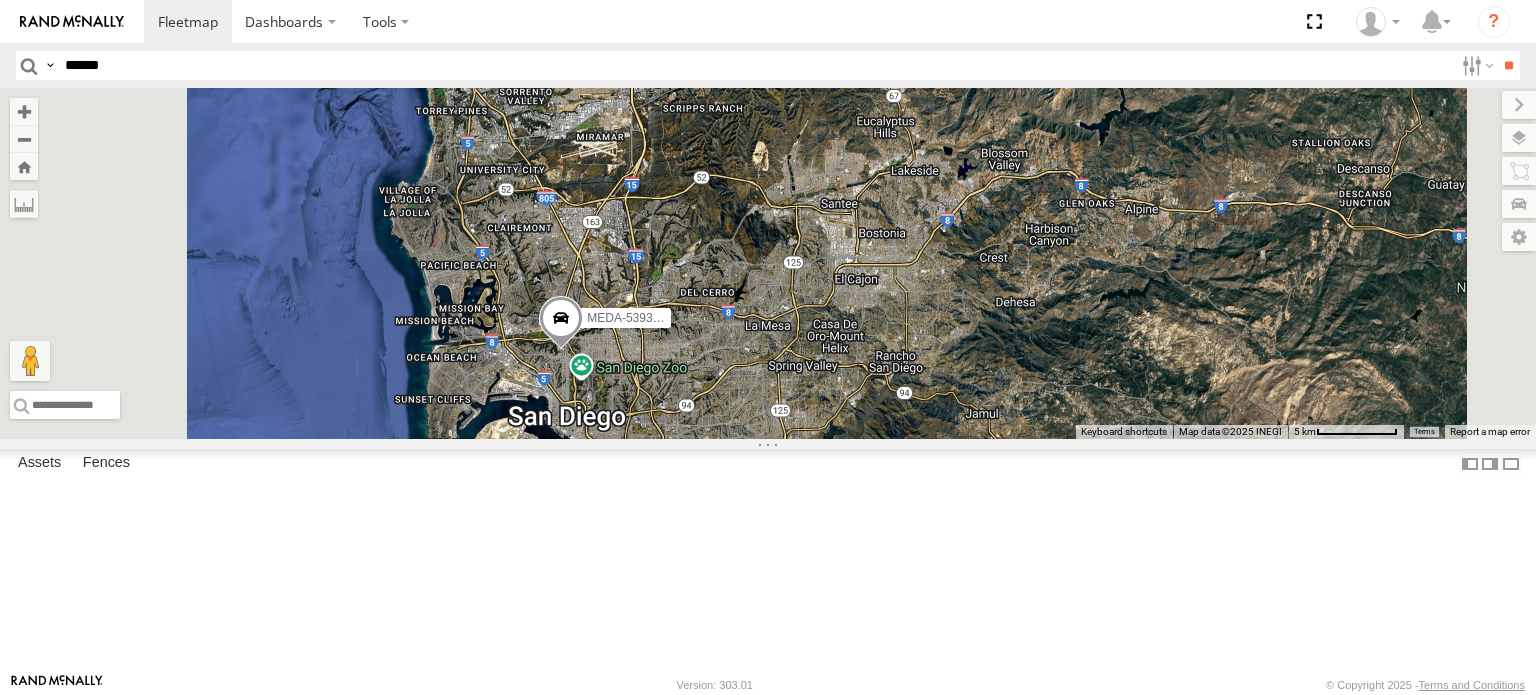 click on "******" at bounding box center [755, 65] 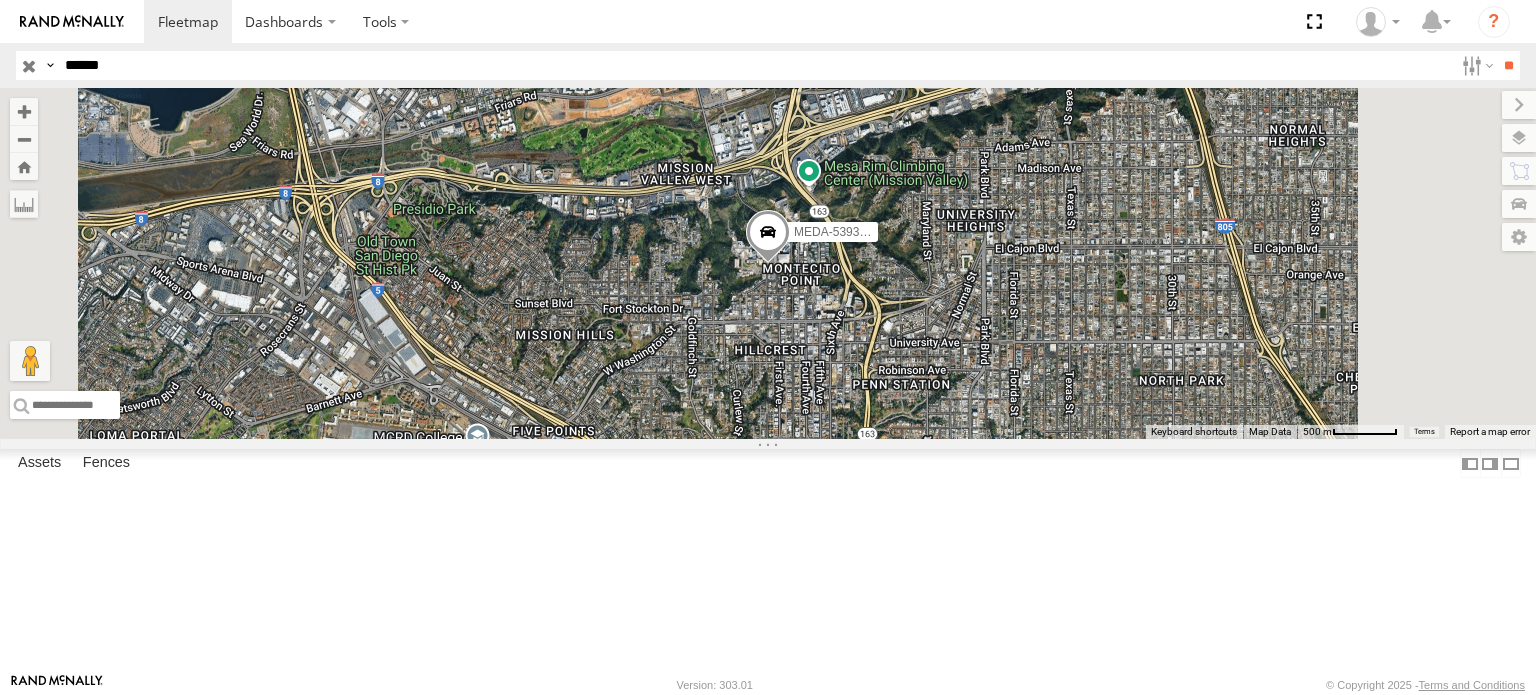 click on "******" at bounding box center [755, 65] 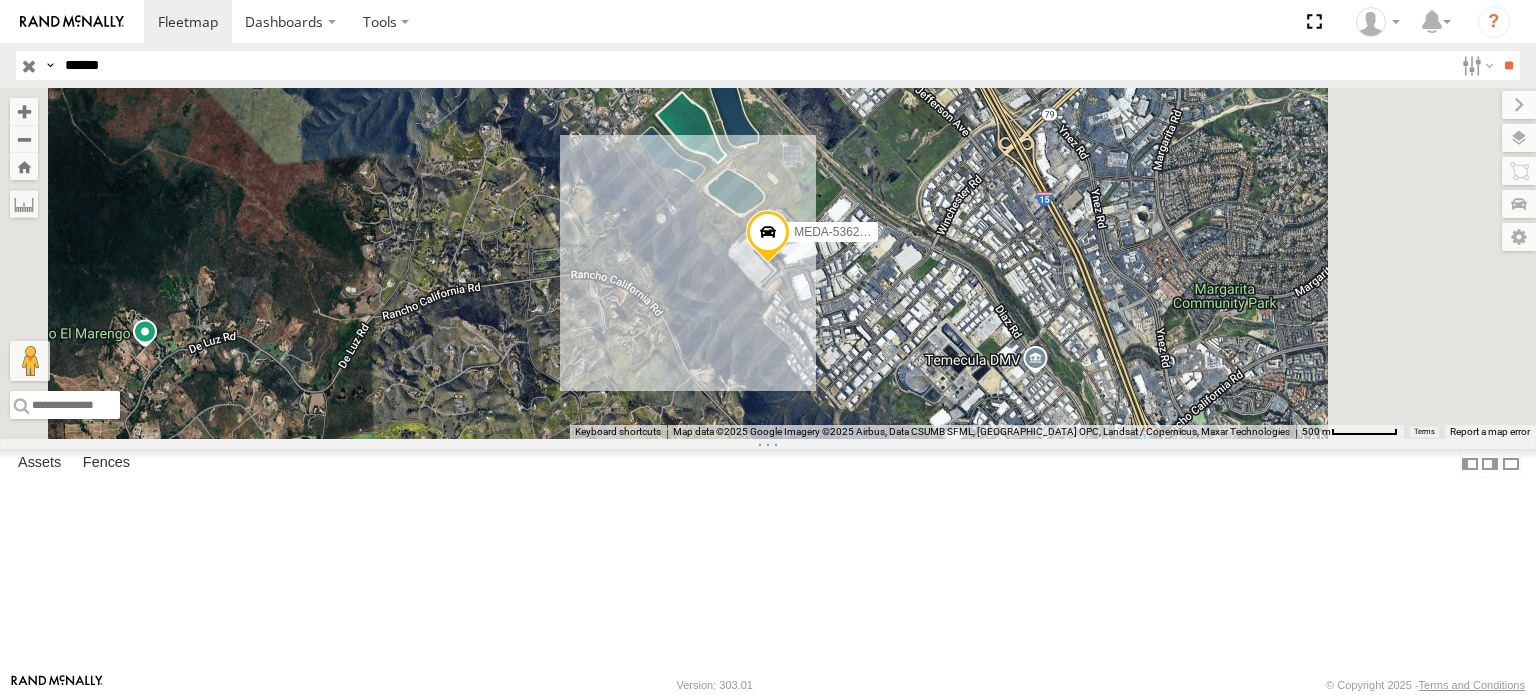 click on "******" at bounding box center (755, 65) 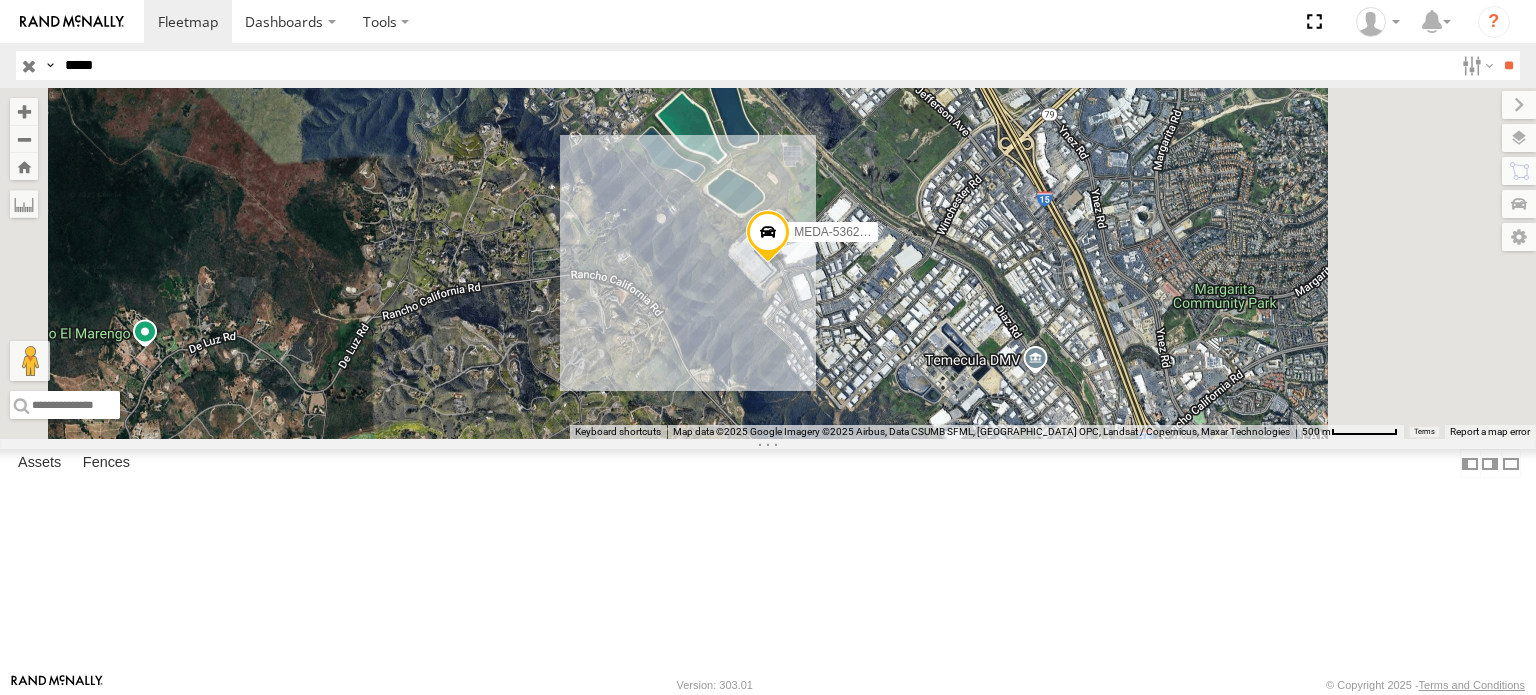 click on "**" at bounding box center (1508, 65) 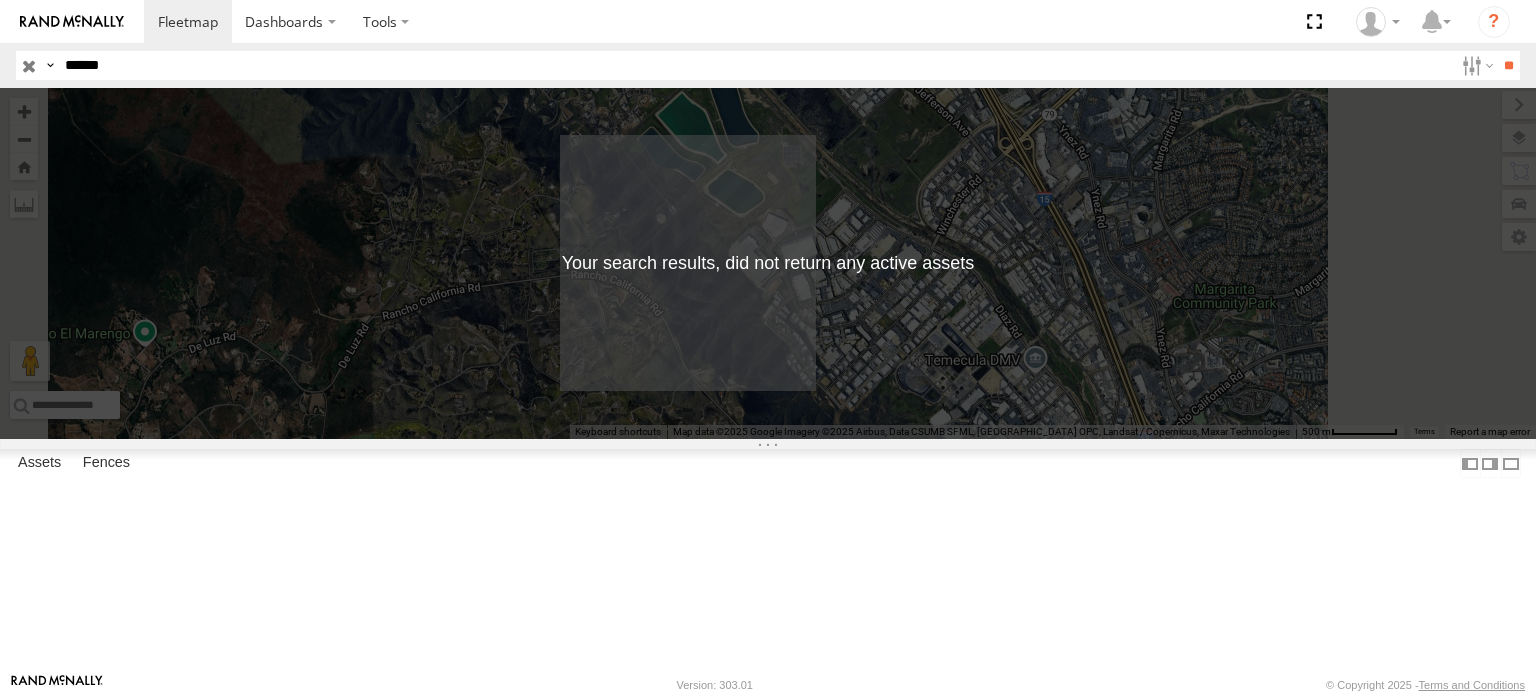 type on "******" 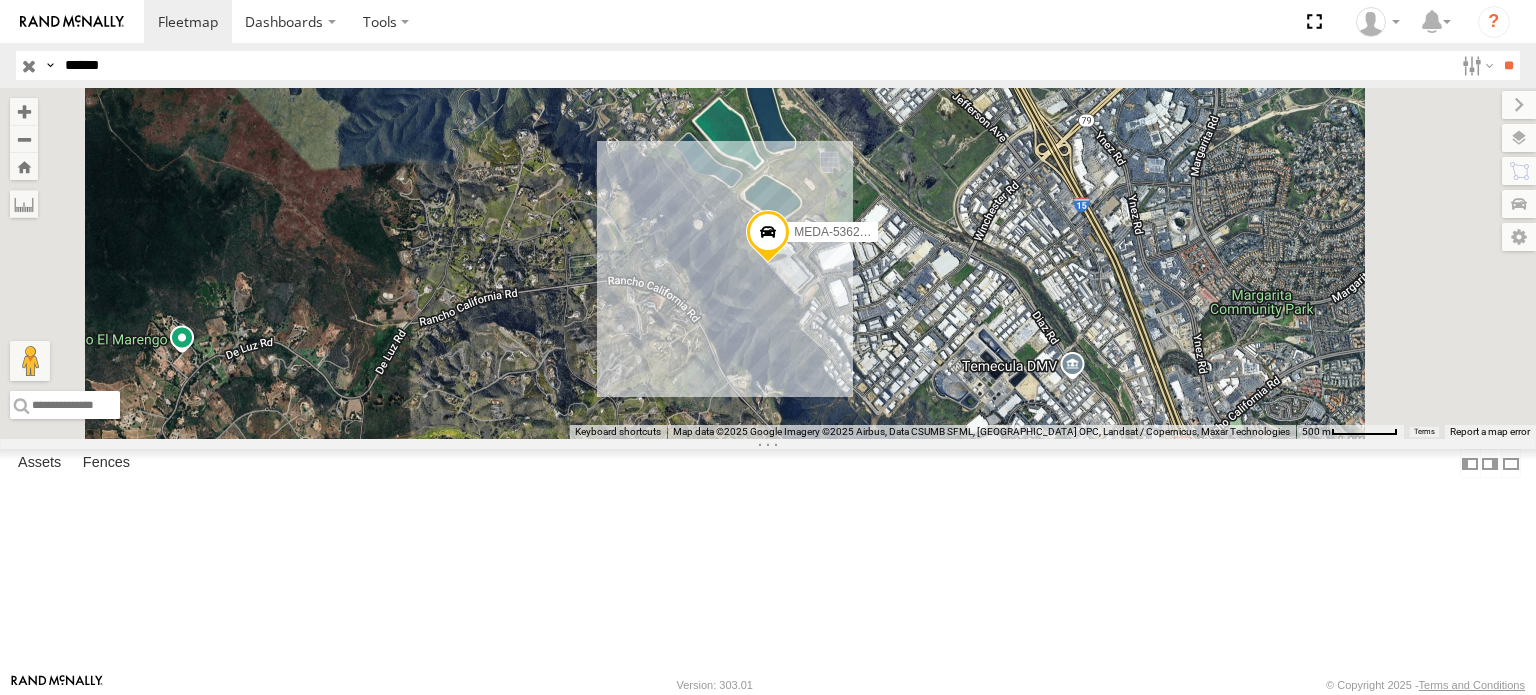 click on "MEDA-536209-Roll" at bounding box center (0, 0) 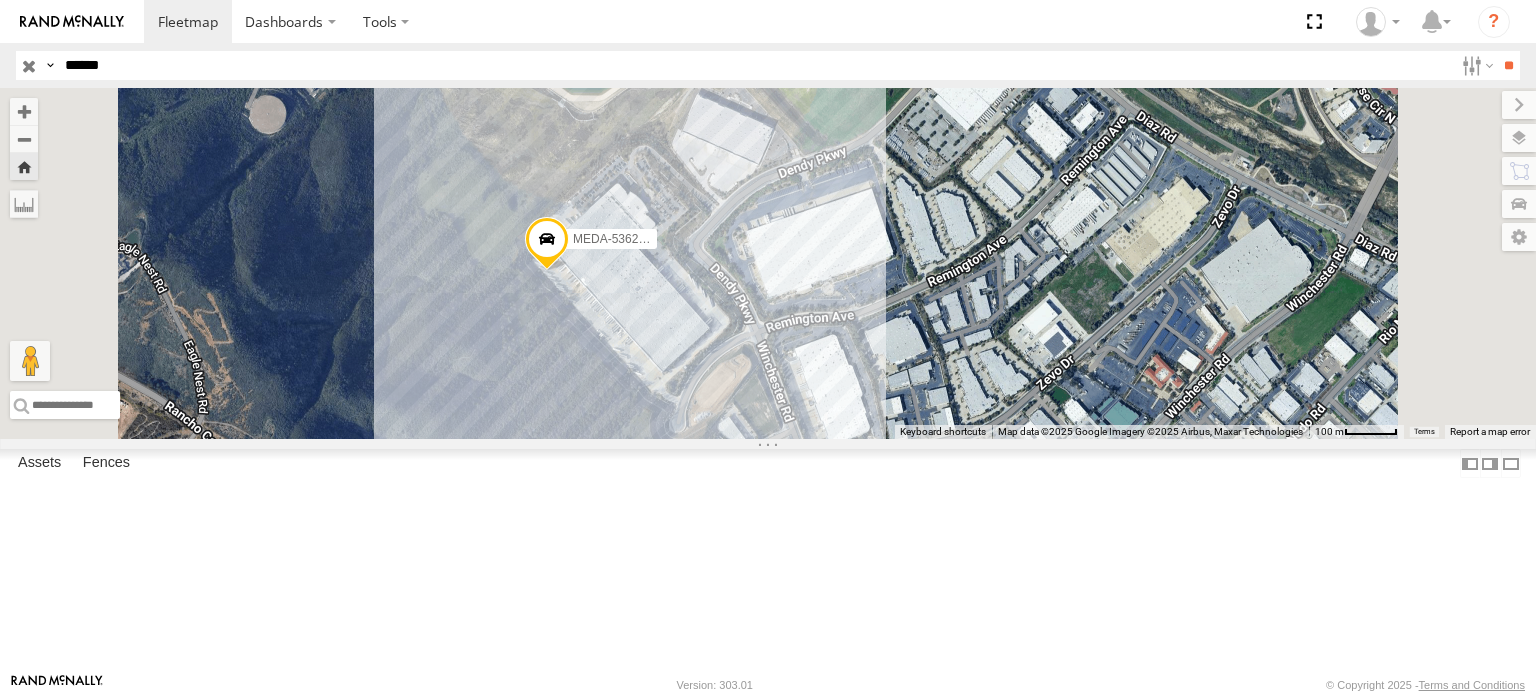 drag, startPoint x: 1072, startPoint y: 383, endPoint x: 1032, endPoint y: 372, distance: 41.484936 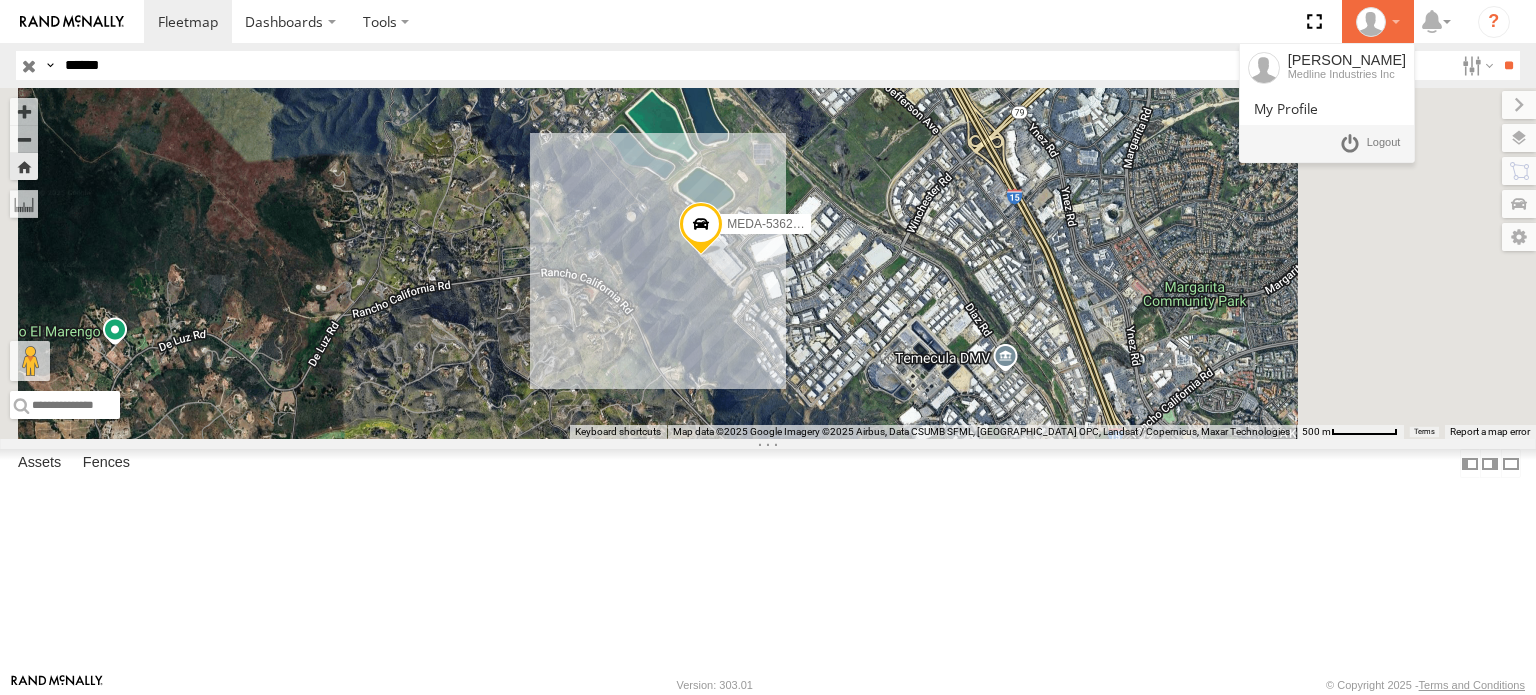 click at bounding box center [1378, 22] 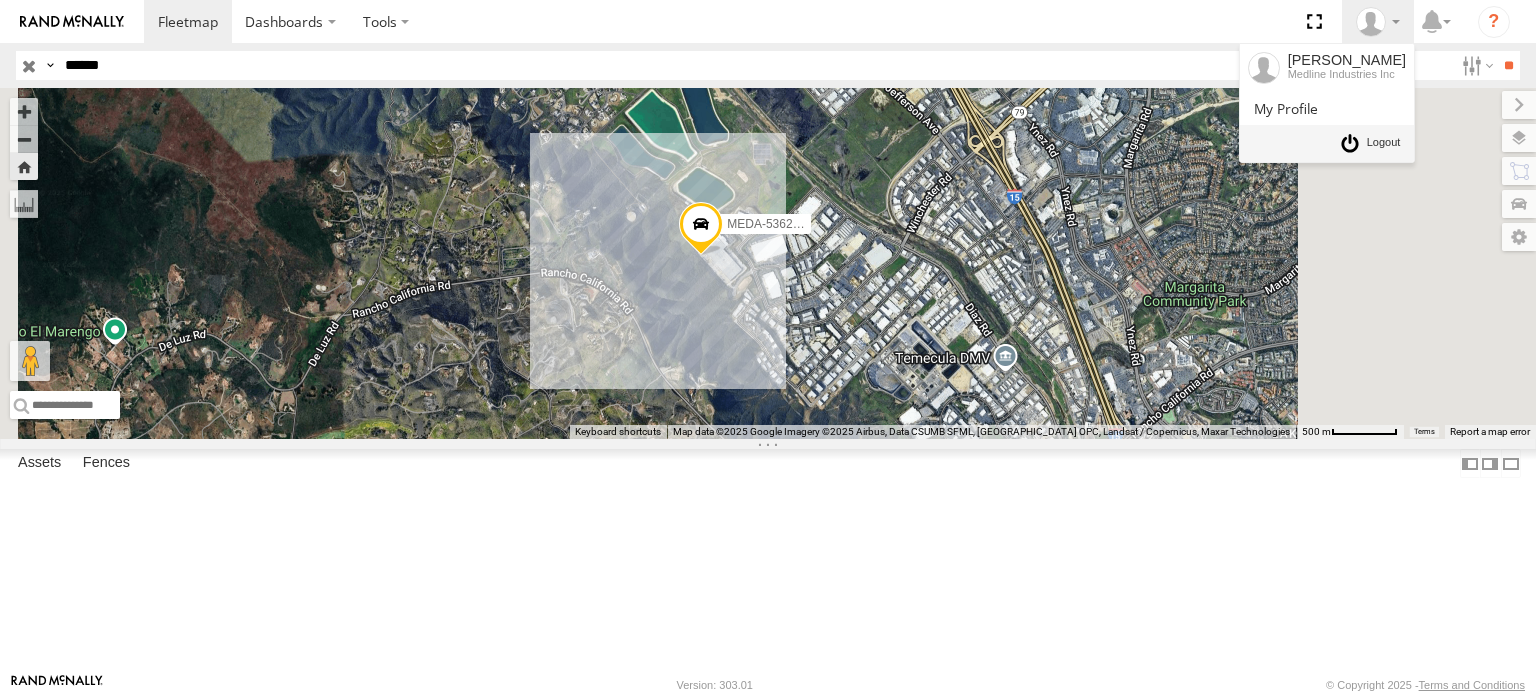 click at bounding box center [1384, 143] 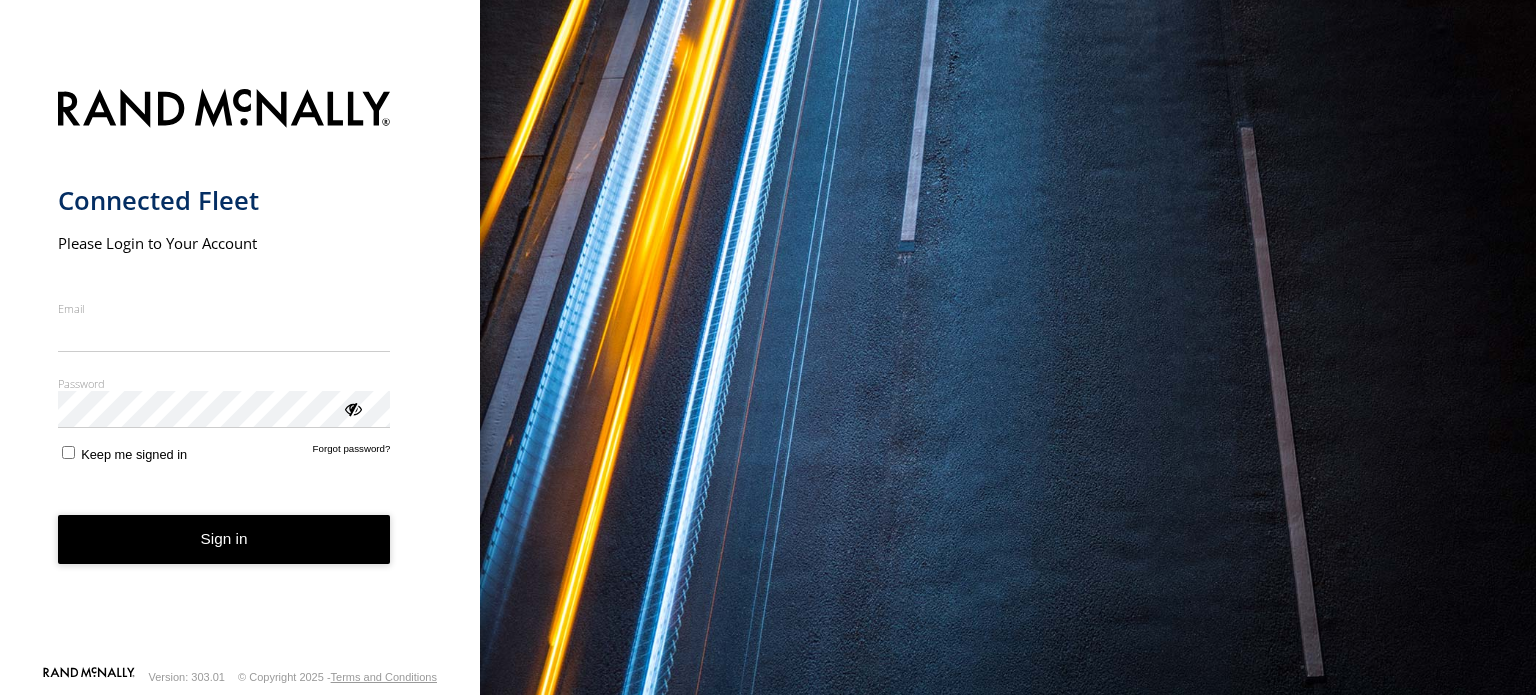 scroll, scrollTop: 0, scrollLeft: 0, axis: both 